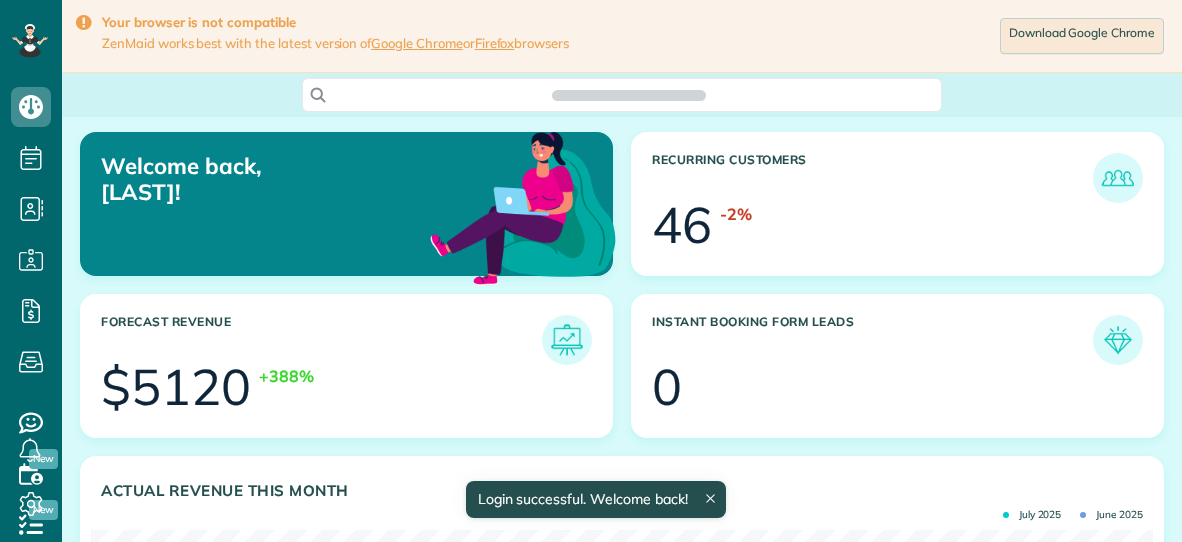 scroll, scrollTop: 0, scrollLeft: 0, axis: both 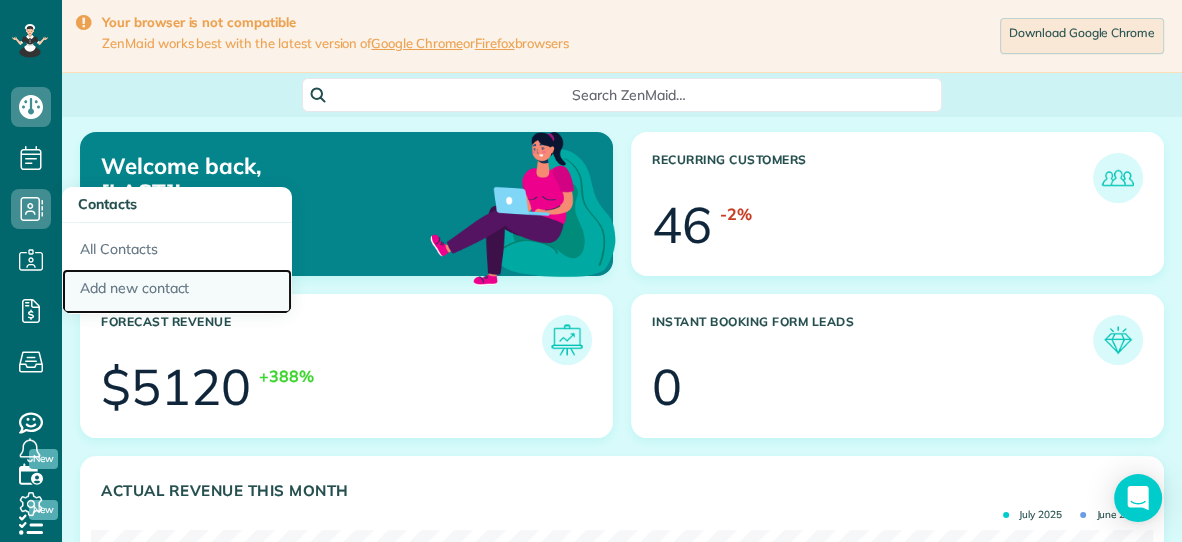 click on "Add new contact" at bounding box center (177, 292) 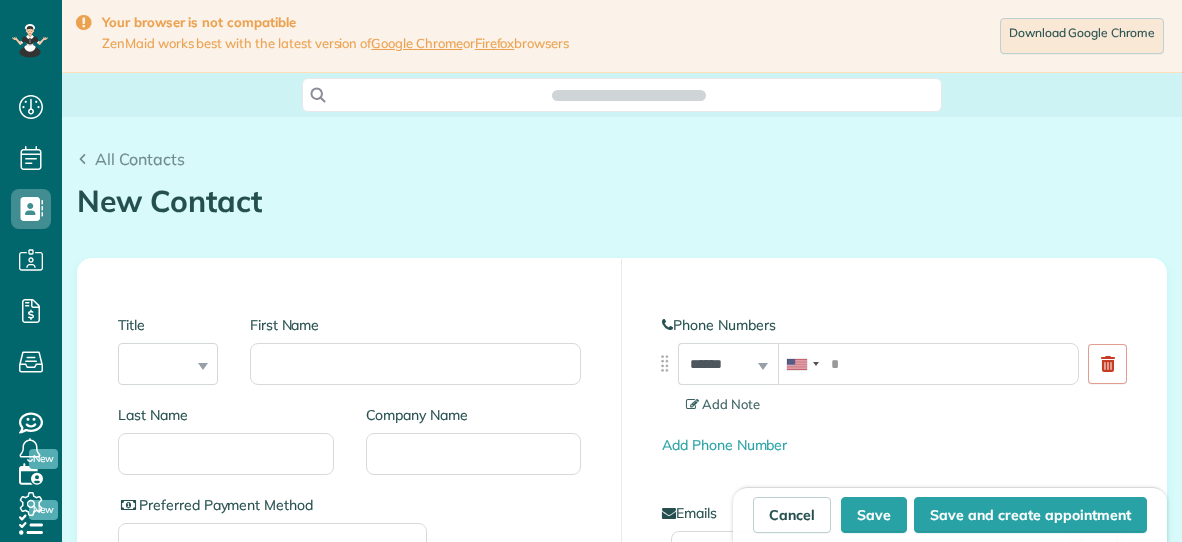 scroll, scrollTop: 0, scrollLeft: 0, axis: both 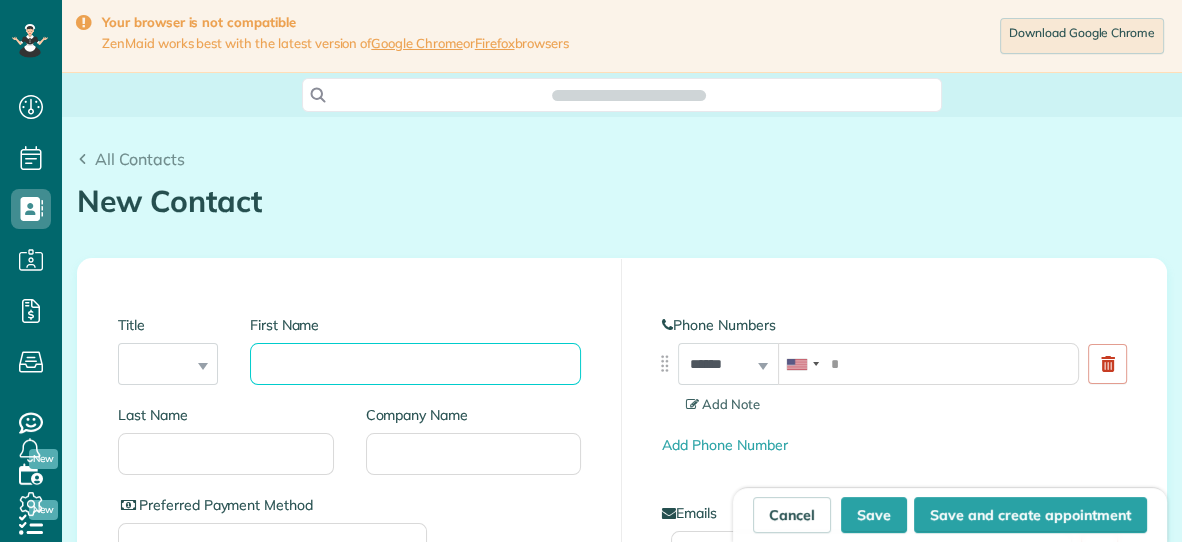 click on "First Name" at bounding box center [415, 364] 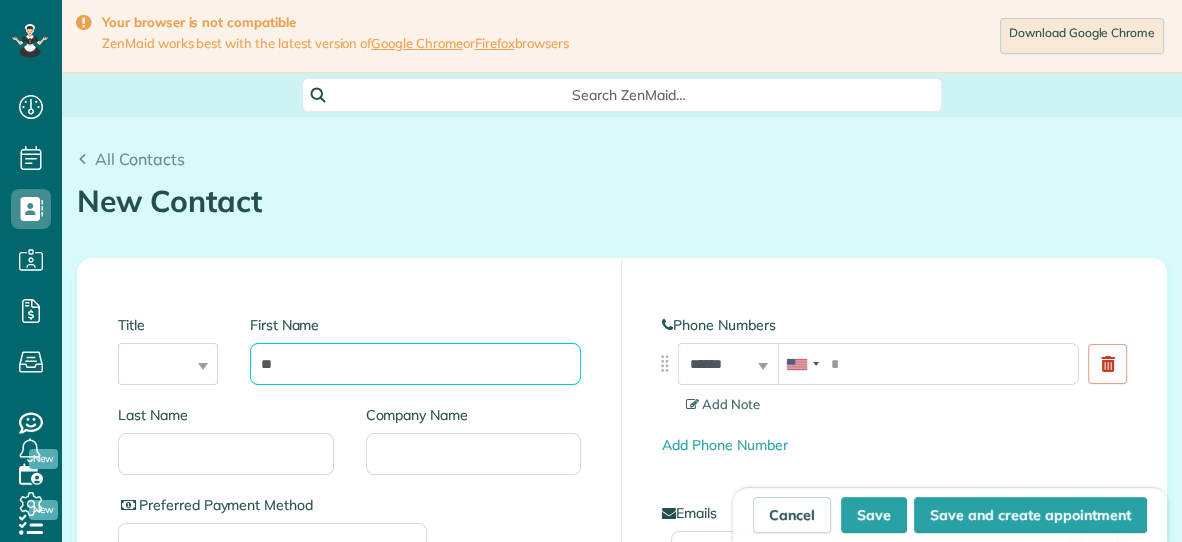 scroll, scrollTop: 541, scrollLeft: 61, axis: both 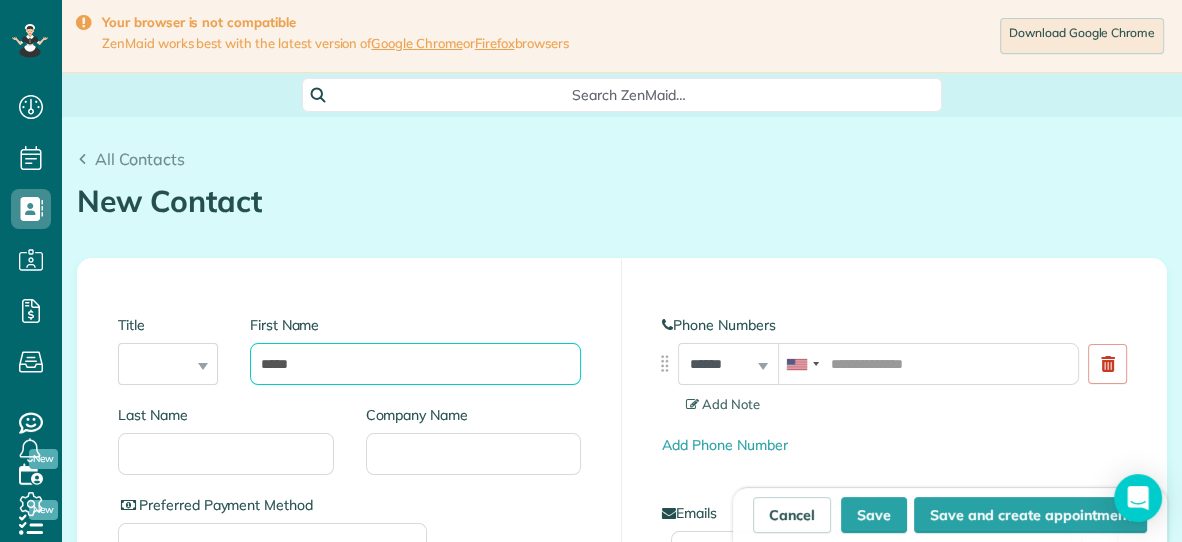type on "*****" 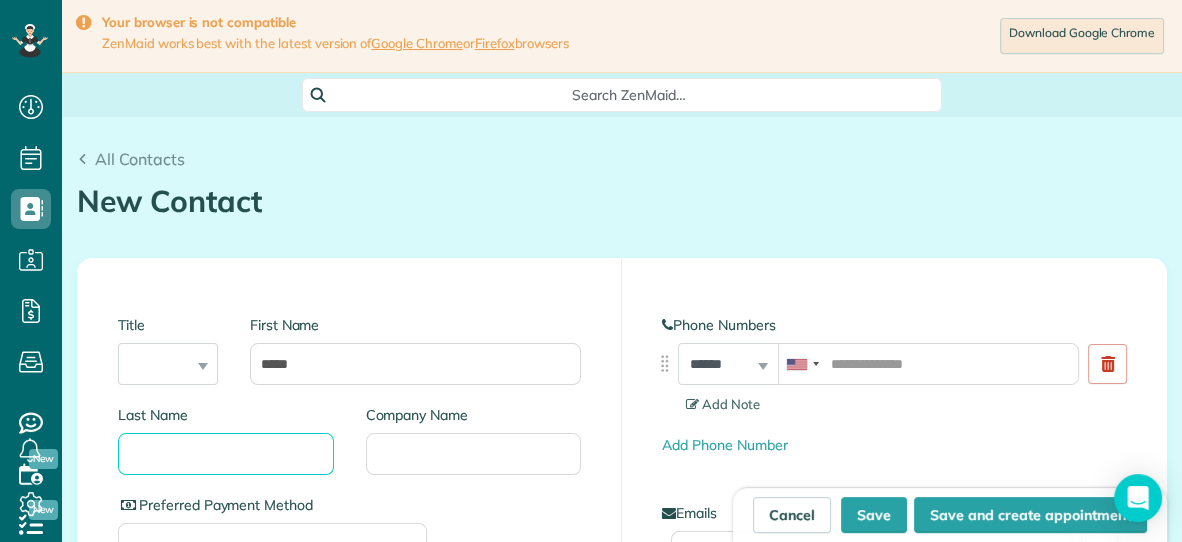 click on "Last Name" at bounding box center (226, 454) 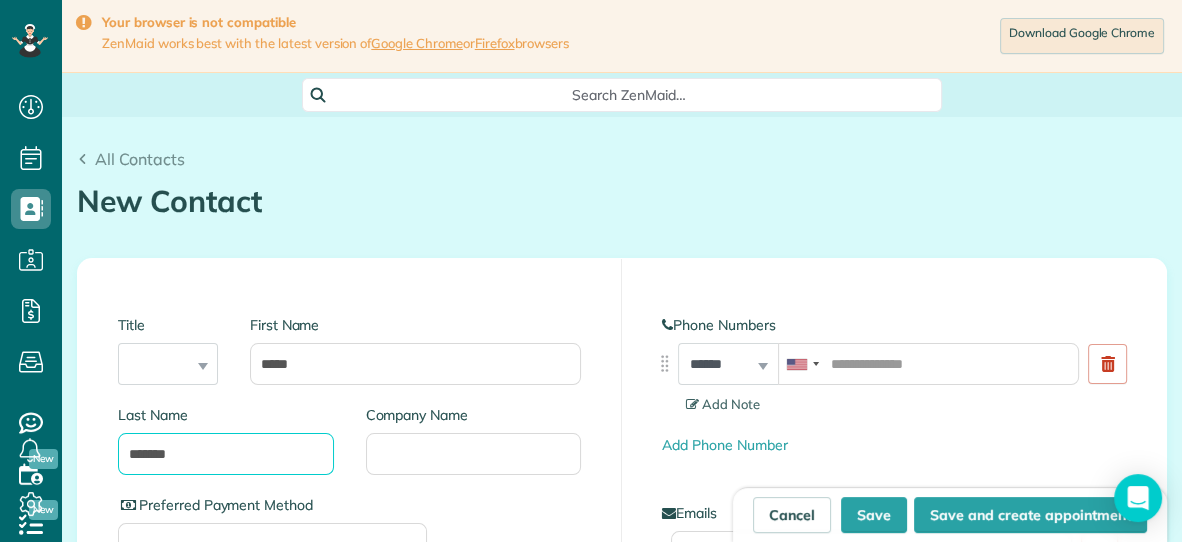 type on "*******" 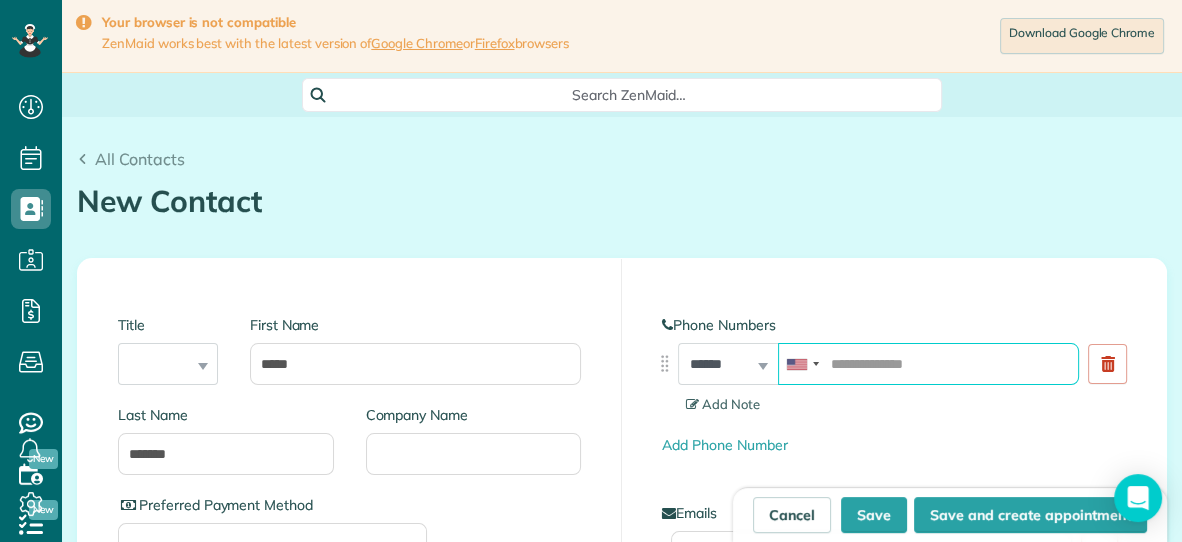 click at bounding box center (928, 364) 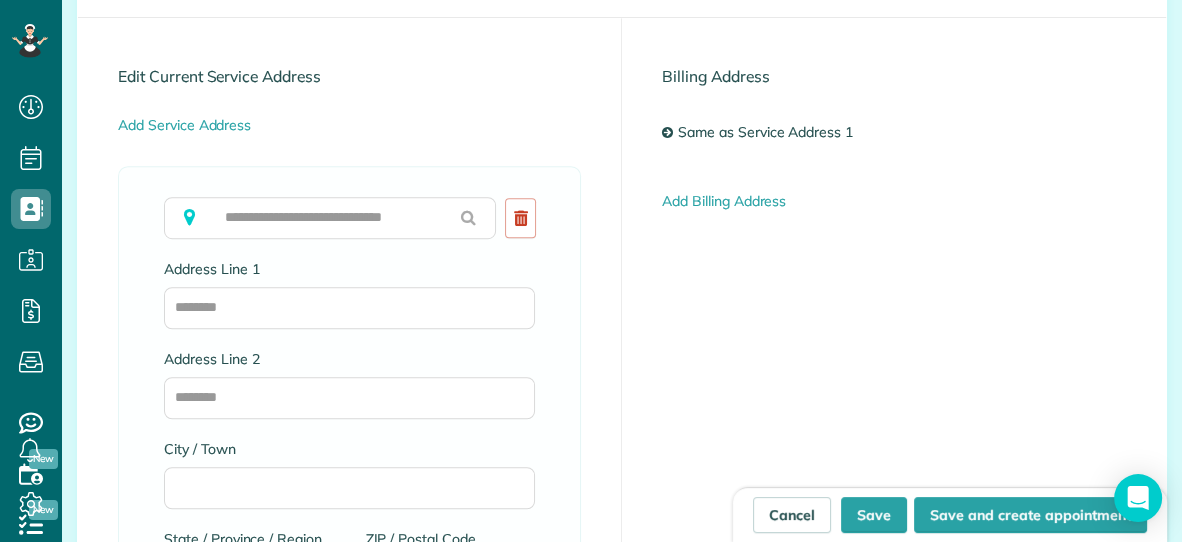 scroll, scrollTop: 1116, scrollLeft: 0, axis: vertical 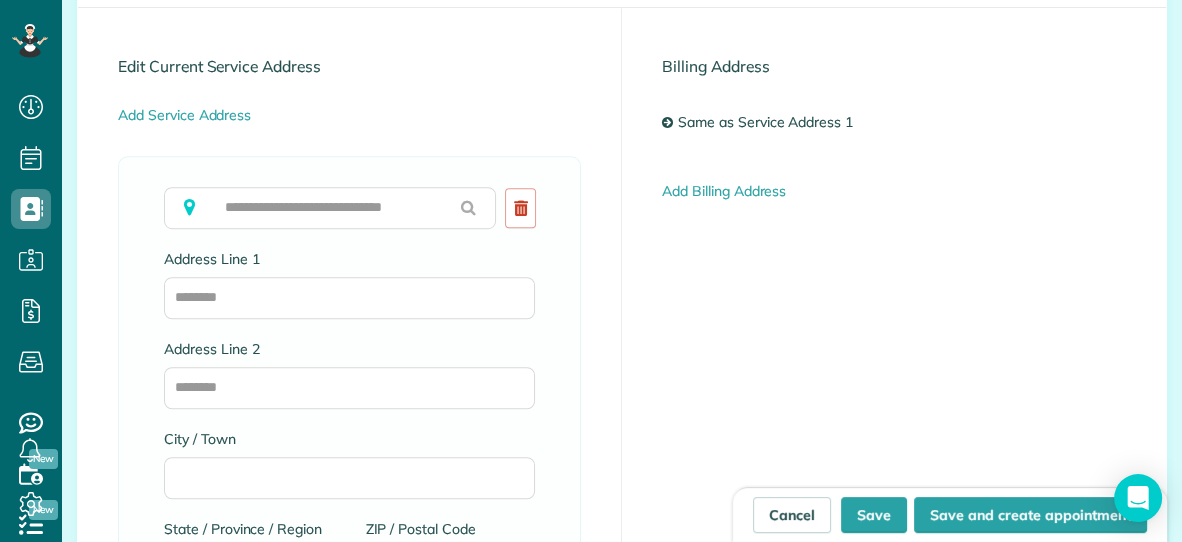 type on "**********" 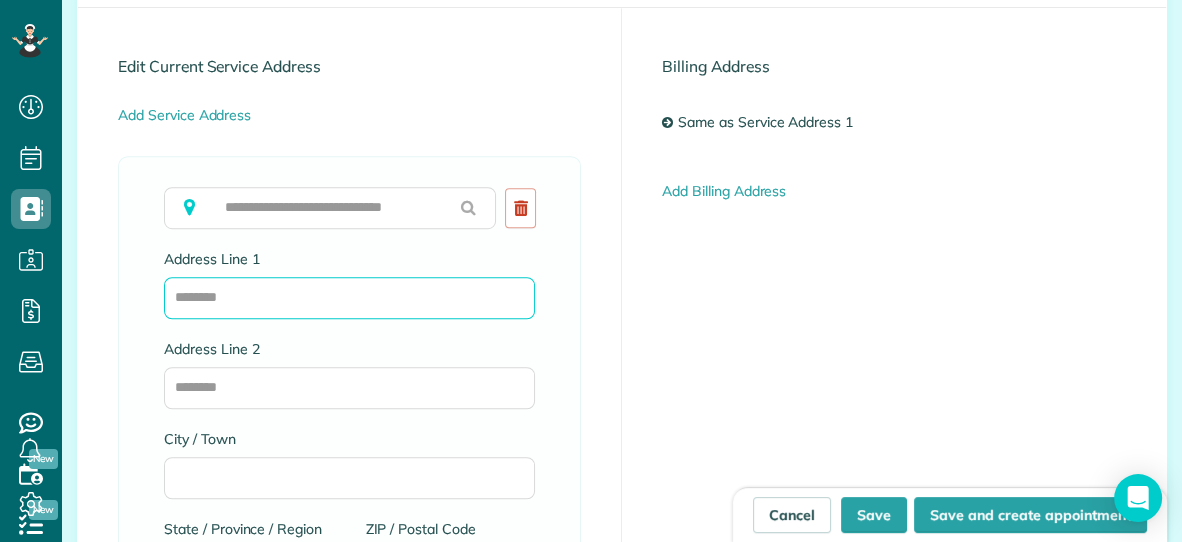 click on "Address Line 1" at bounding box center [349, 298] 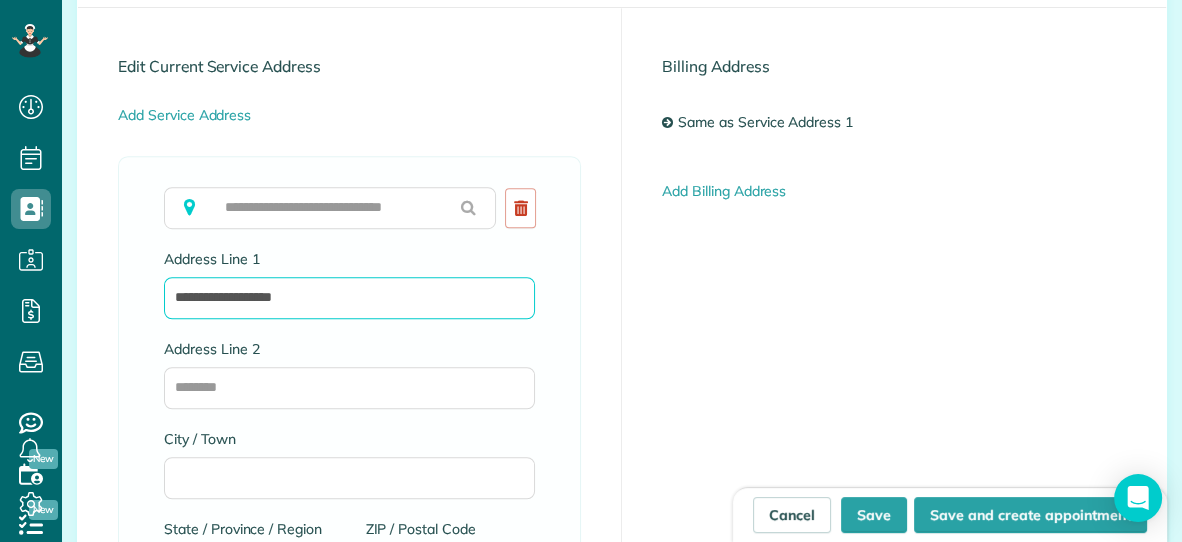 click on "**********" at bounding box center [349, 298] 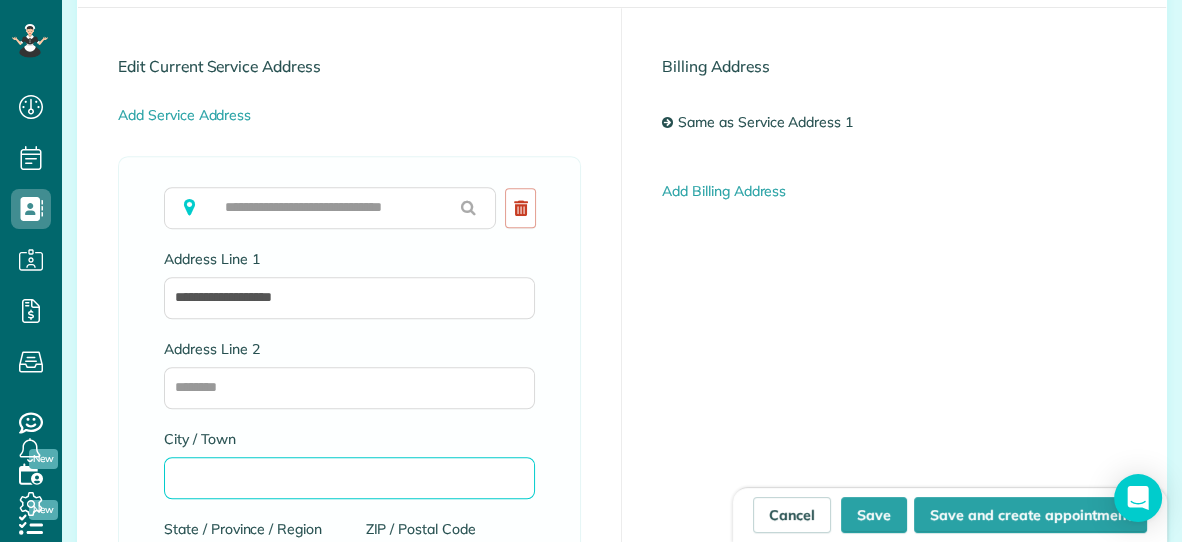 click on "City / Town" at bounding box center (349, 478) 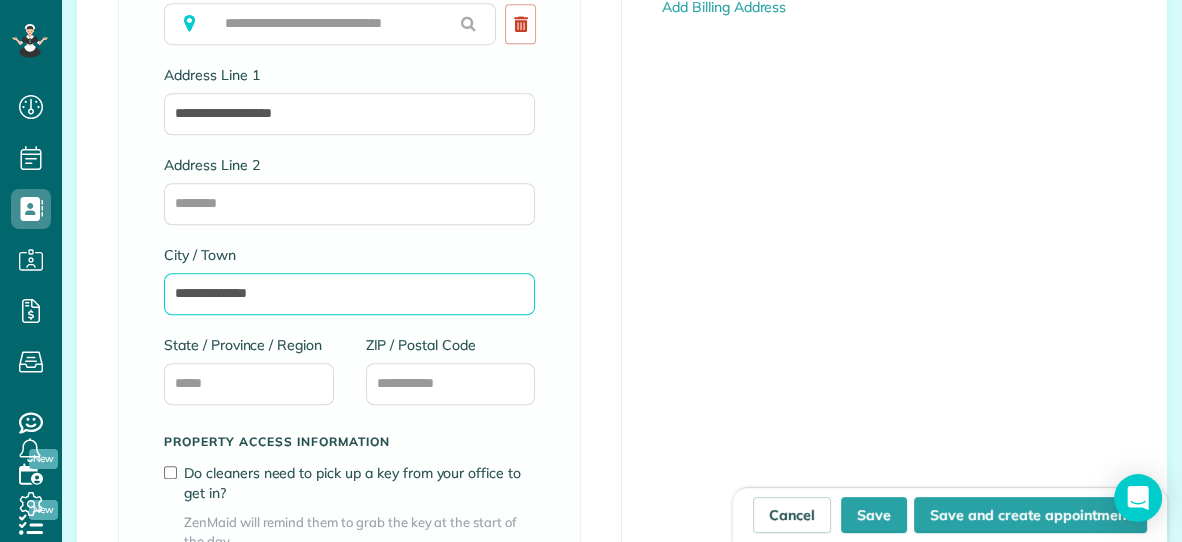 scroll, scrollTop: 1301, scrollLeft: 0, axis: vertical 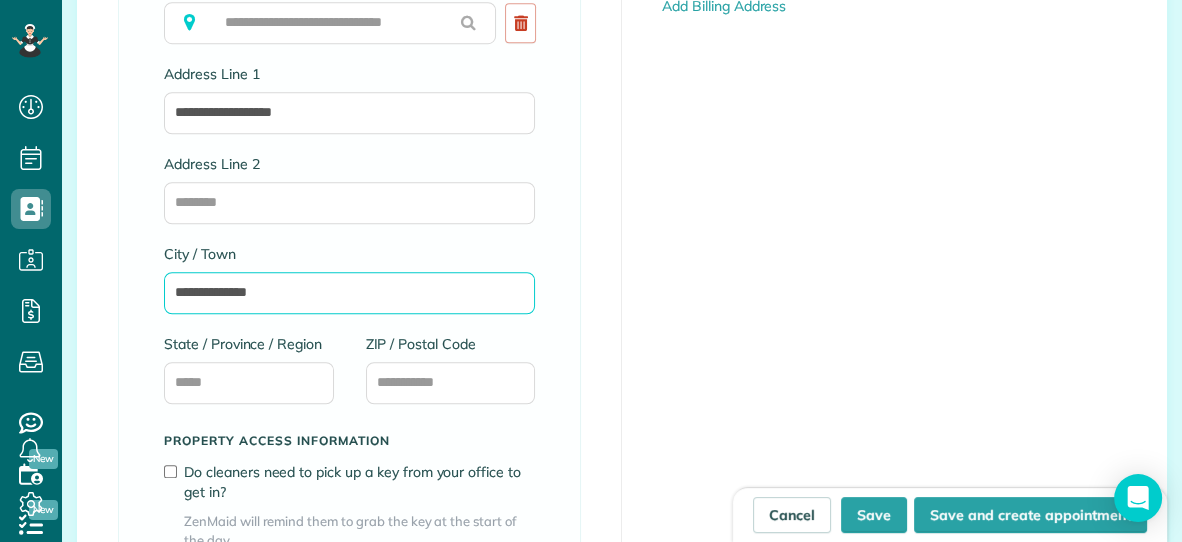 type on "**********" 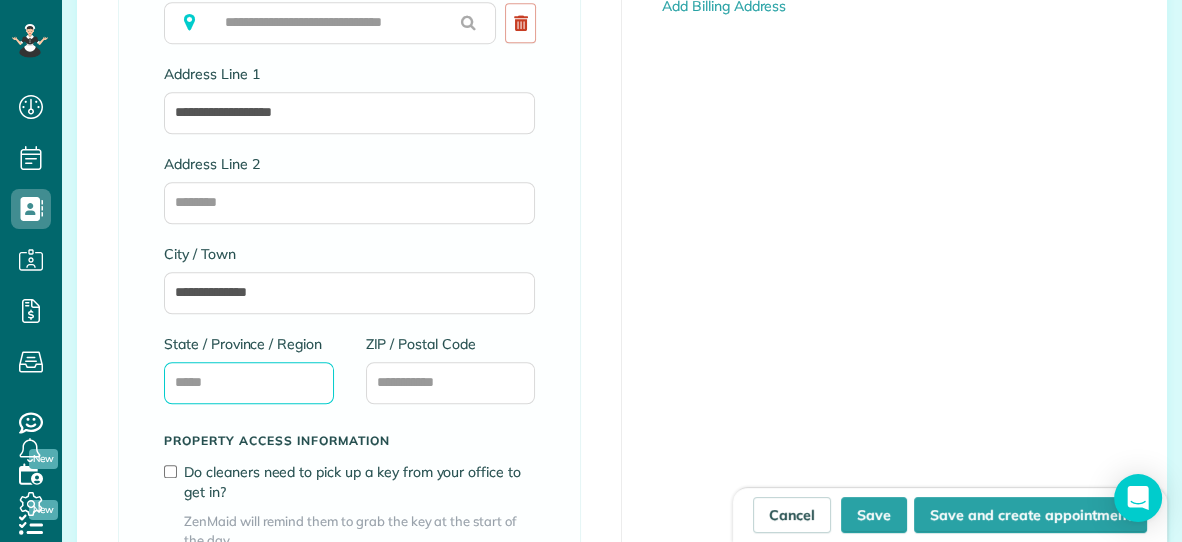 click on "State / Province / Region" at bounding box center (249, 383) 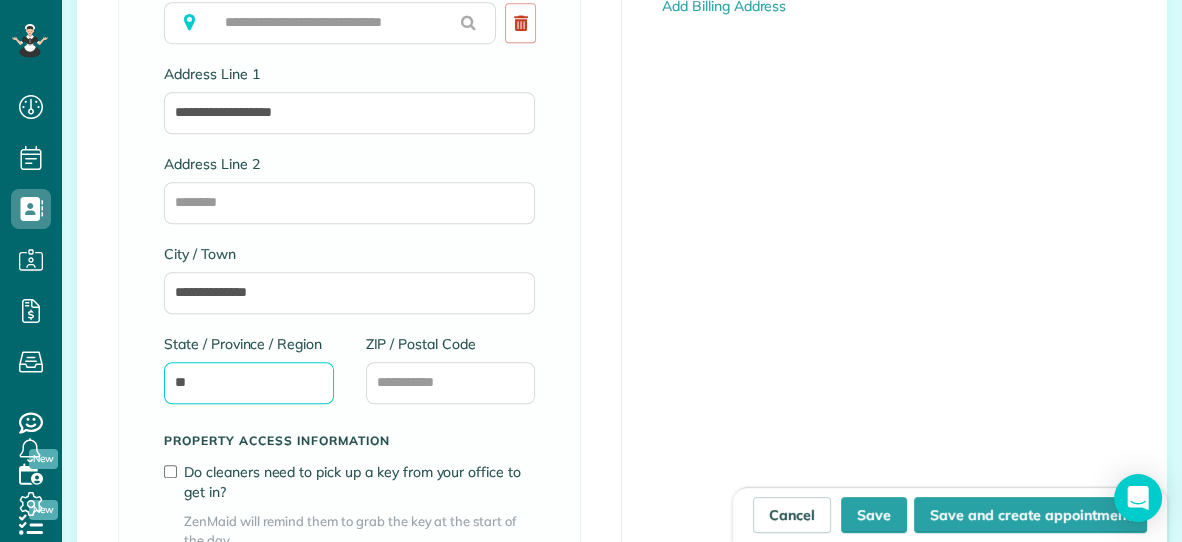 type on "**" 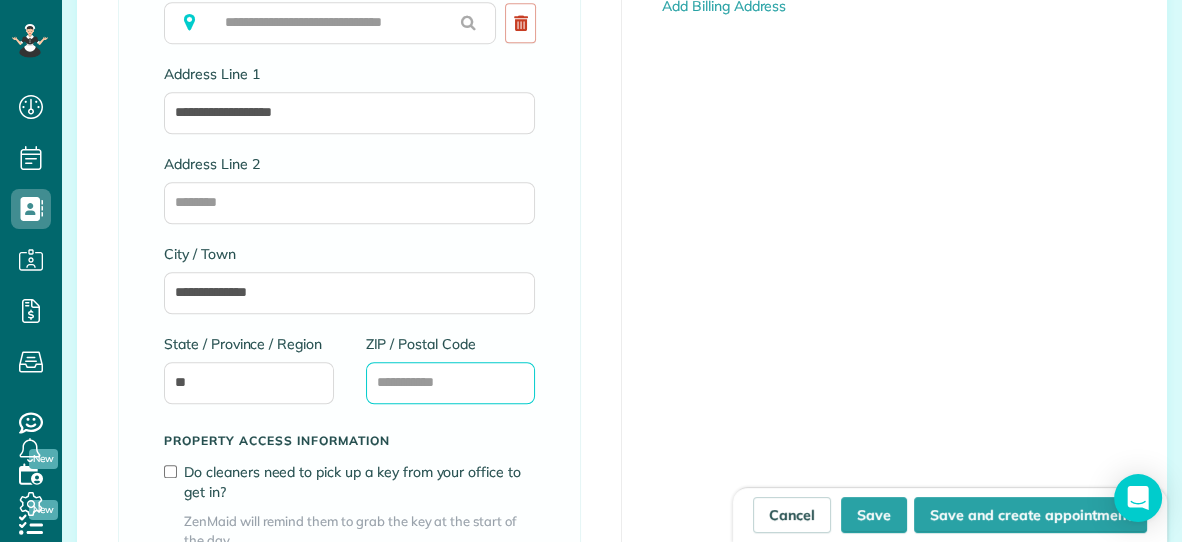 click on "ZIP / Postal Code" at bounding box center (451, 383) 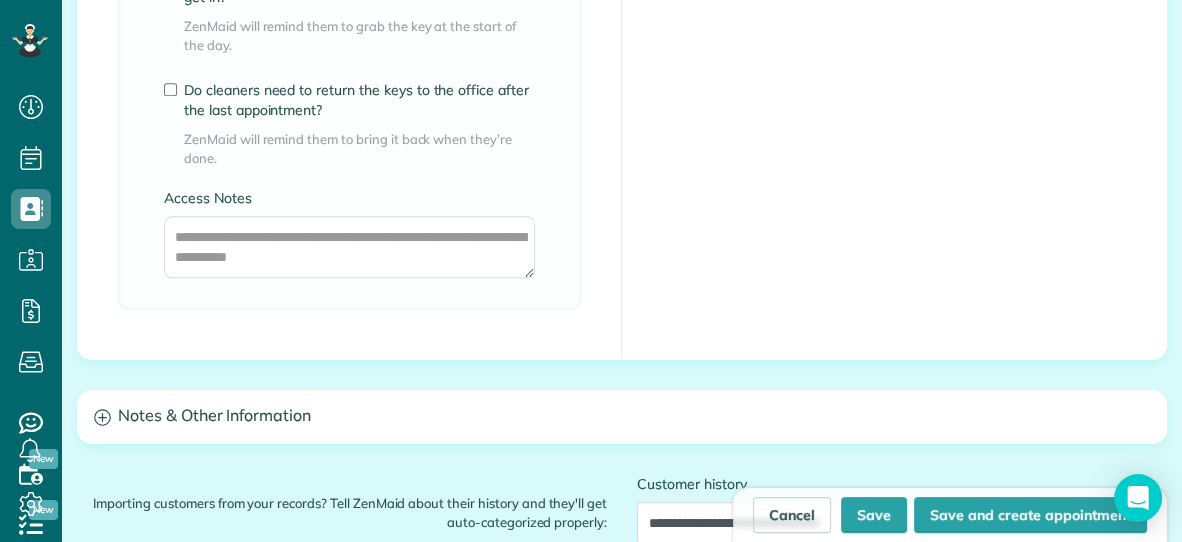 scroll, scrollTop: 1797, scrollLeft: 0, axis: vertical 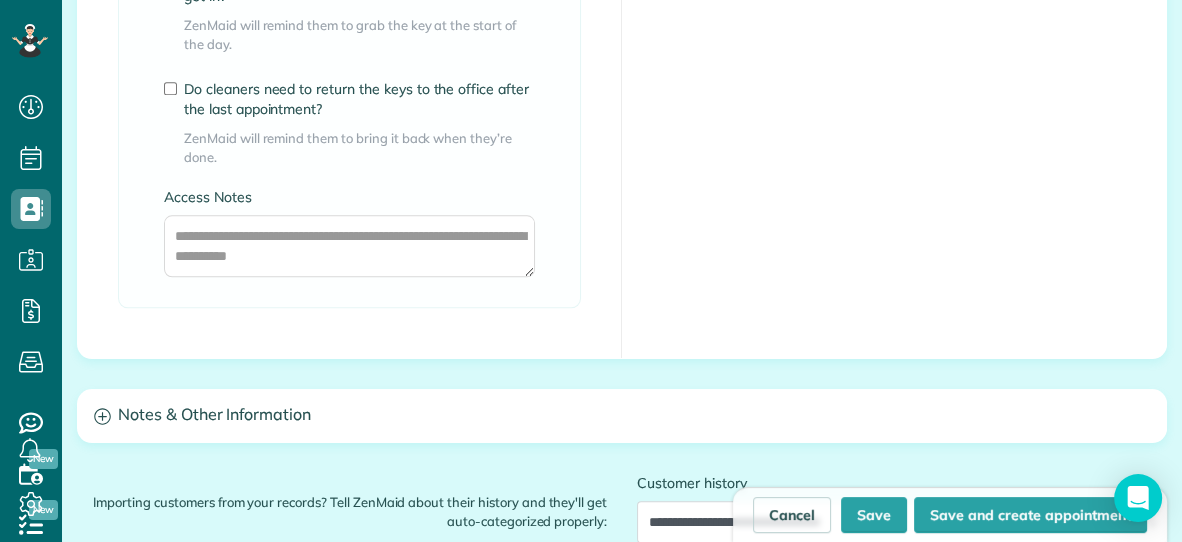 type on "*****" 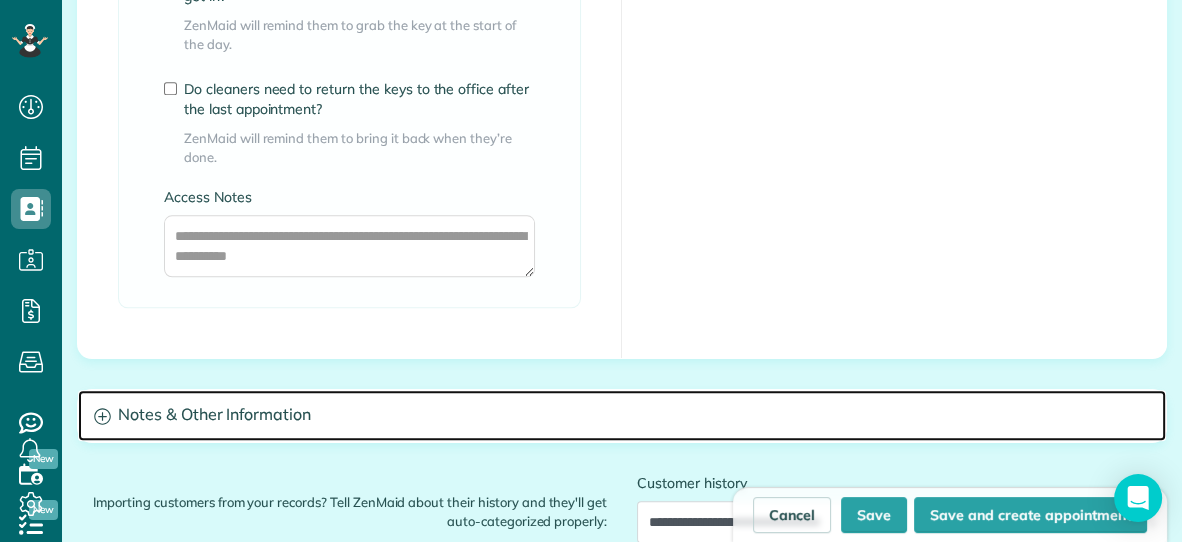 click on "Notes & Other Information" at bounding box center [622, 415] 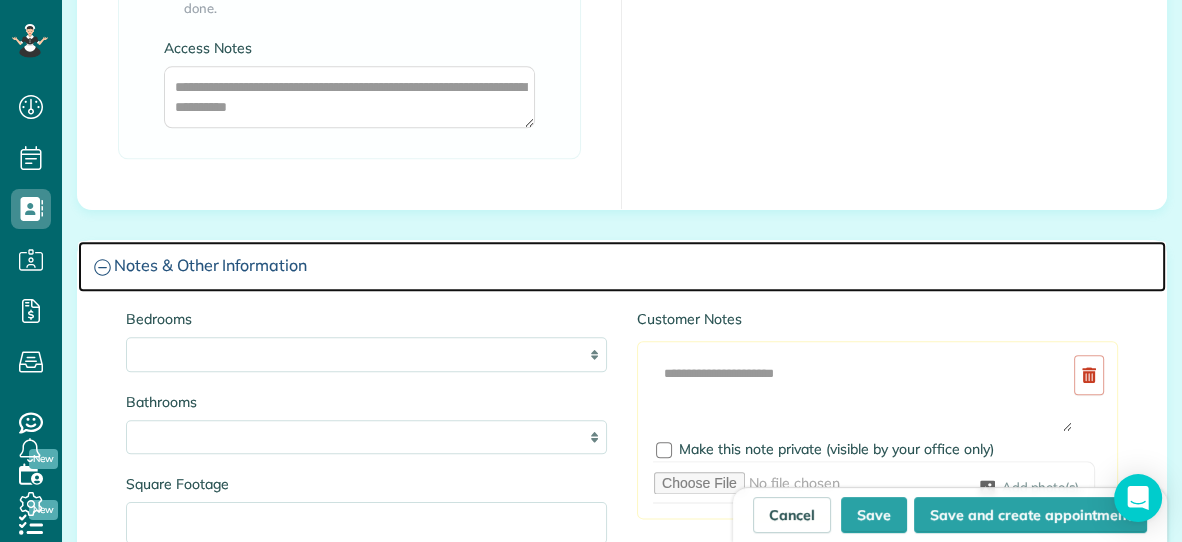 scroll, scrollTop: 1948, scrollLeft: 0, axis: vertical 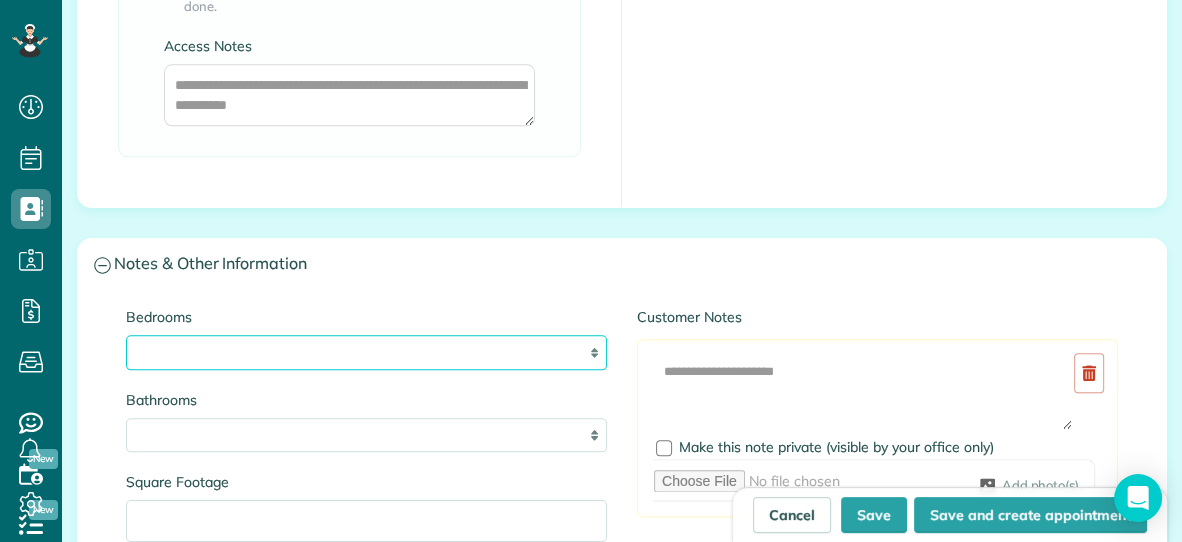 click on "*
*
*
*
**" at bounding box center (366, 352) 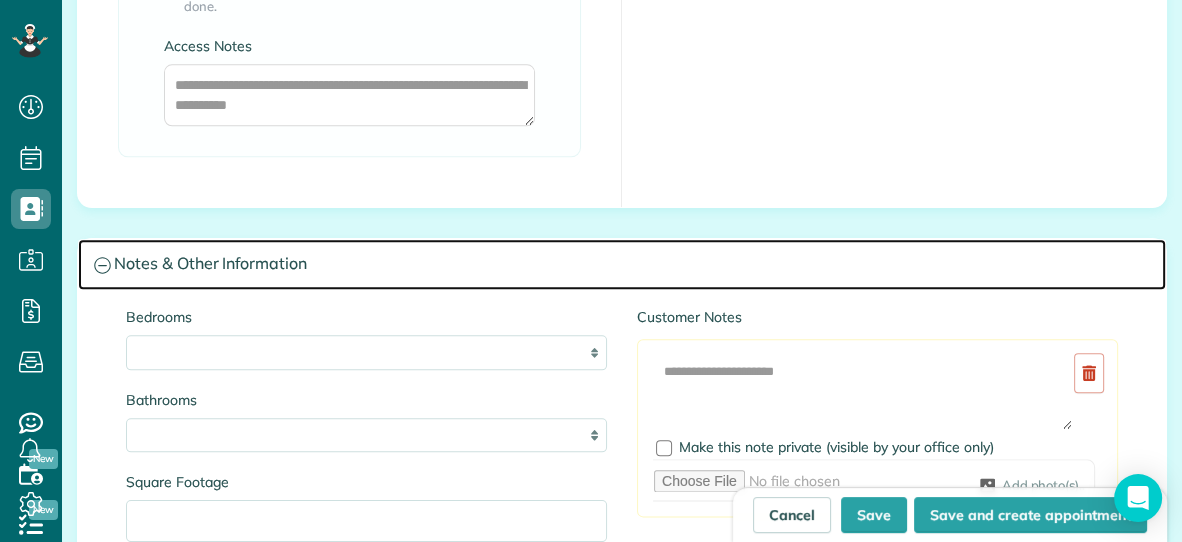 click on "Notes & Other Information" at bounding box center (622, 264) 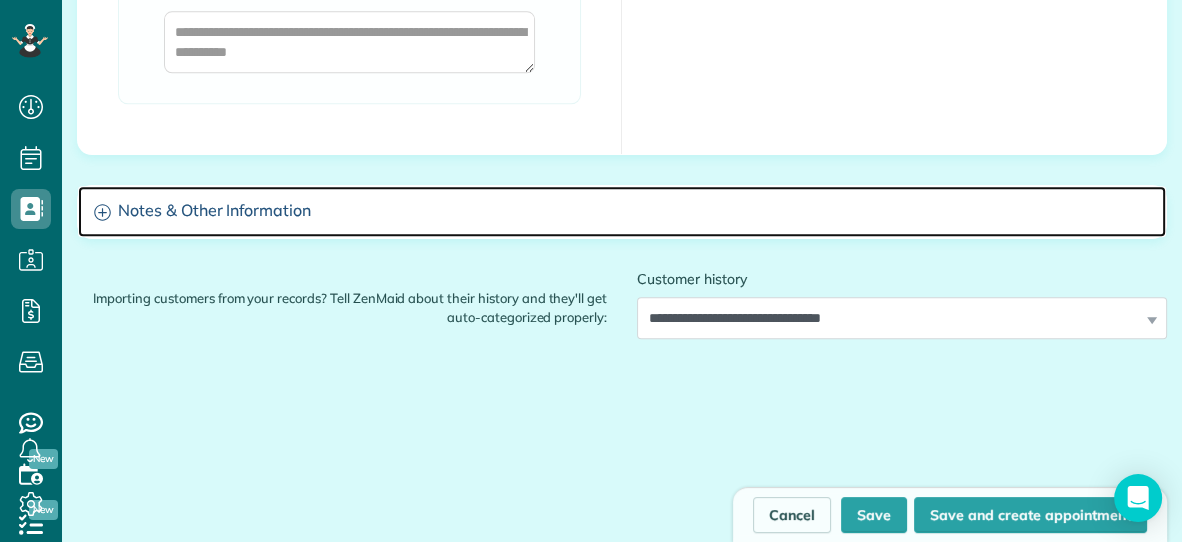 scroll, scrollTop: 2006, scrollLeft: 0, axis: vertical 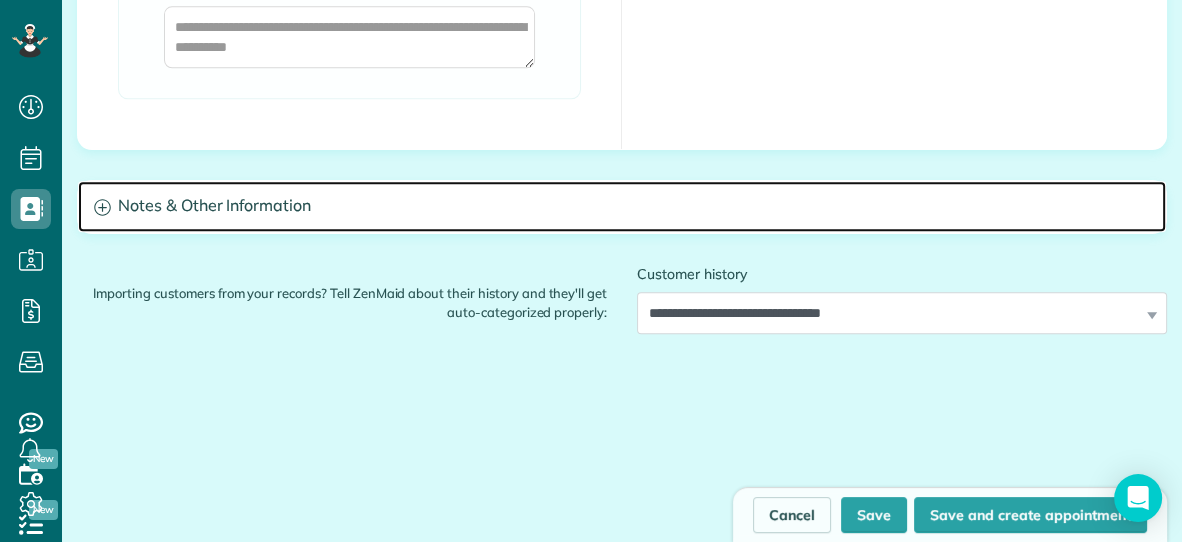 click on "Notes & Other Information" at bounding box center [622, 206] 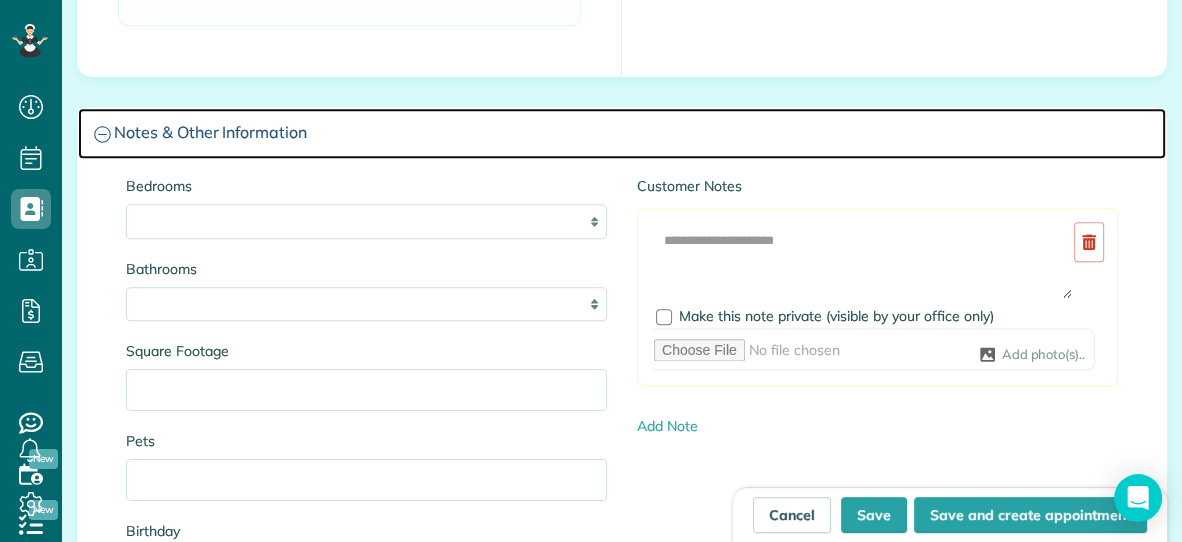 scroll, scrollTop: 2075, scrollLeft: 0, axis: vertical 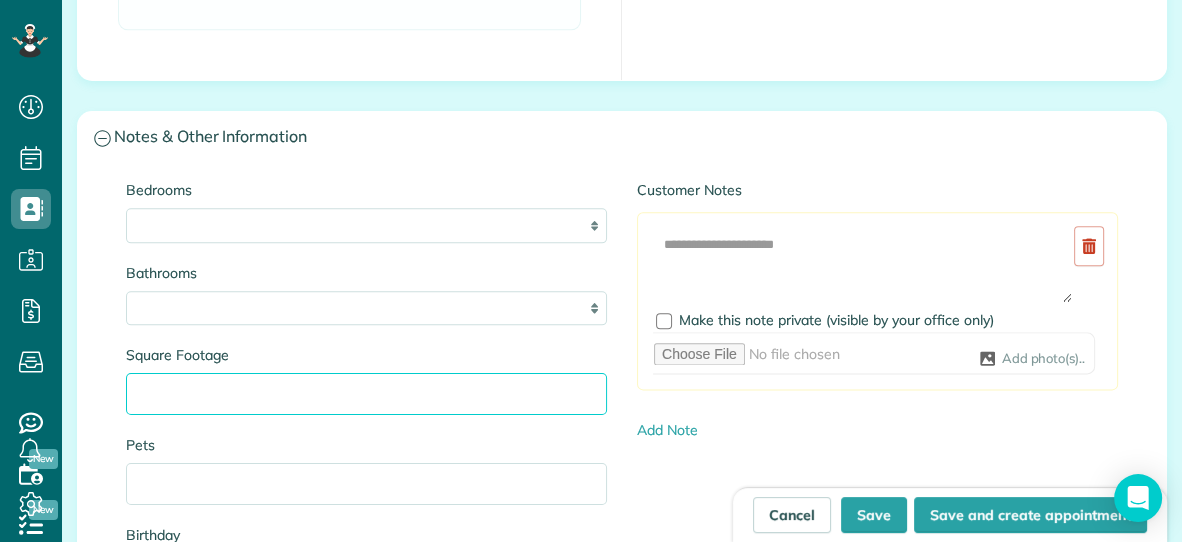 click on "Square Footage" at bounding box center [366, 394] 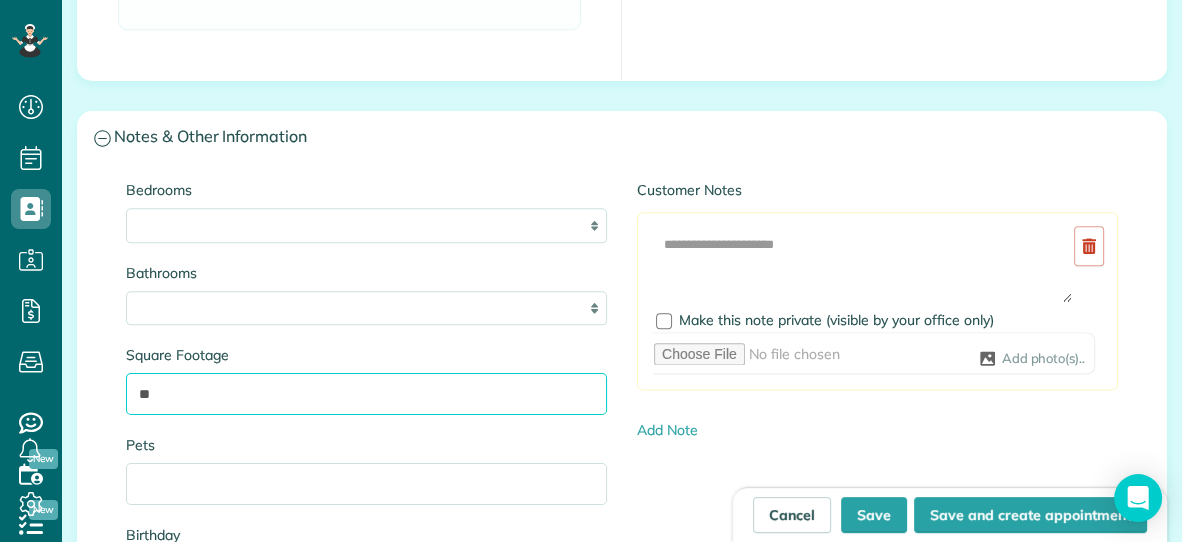 type on "*" 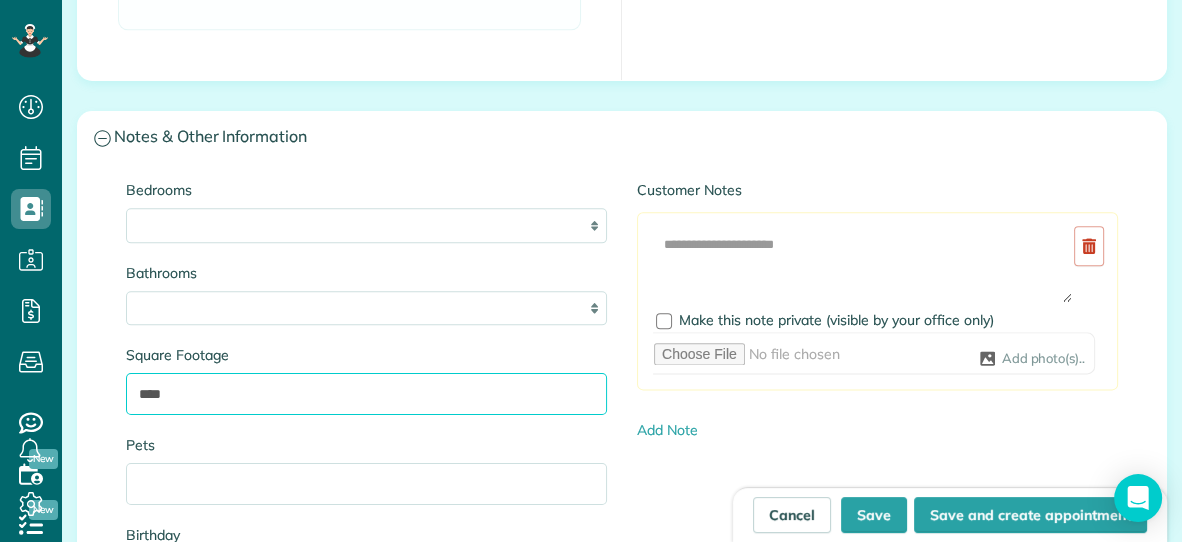 type on "****" 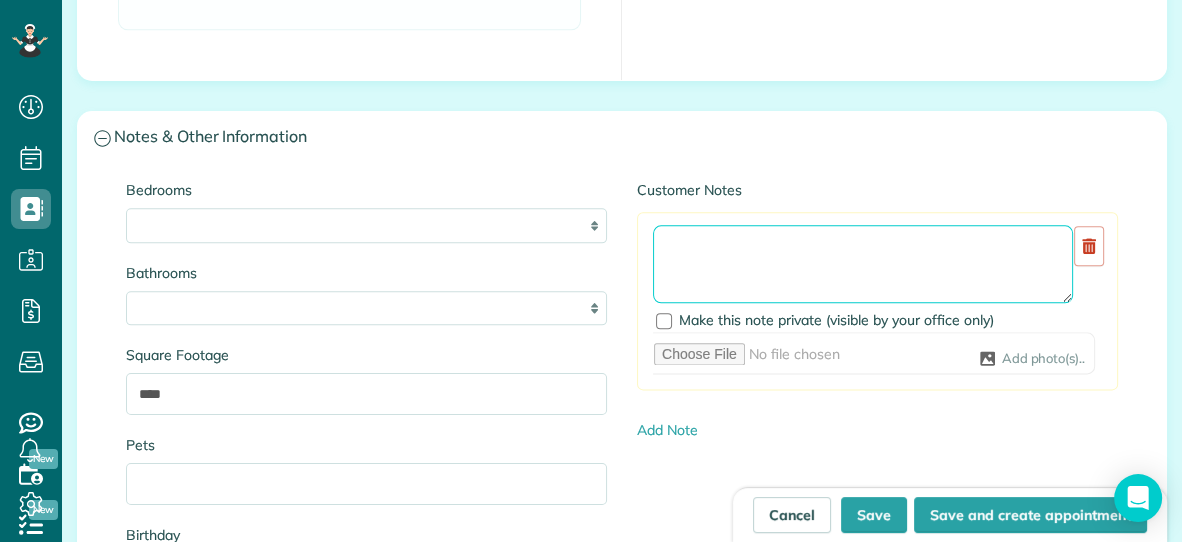 click at bounding box center (863, 264) 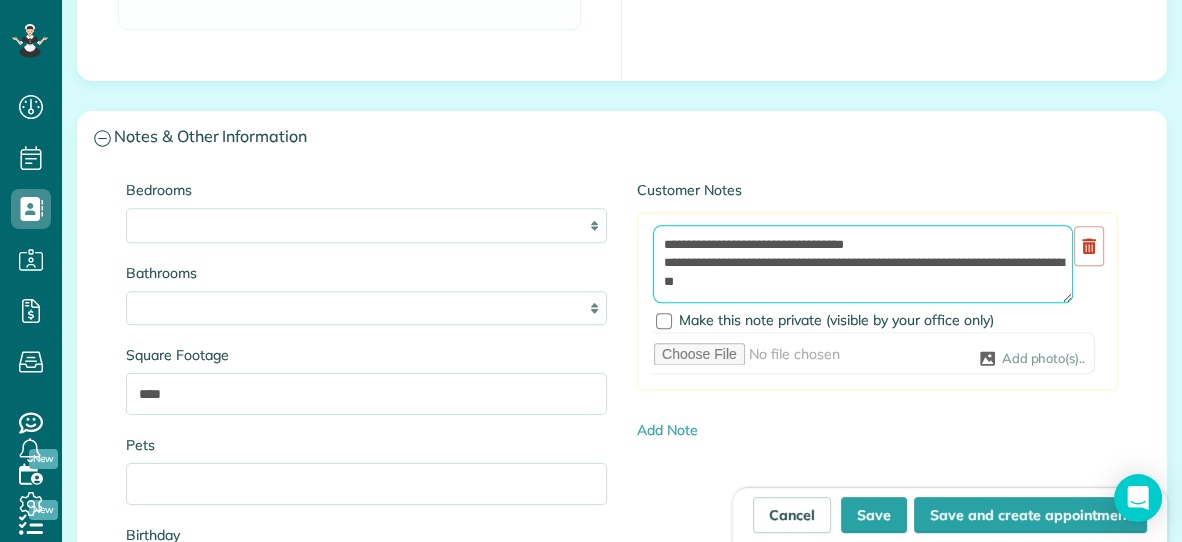 click on "**********" at bounding box center [863, 264] 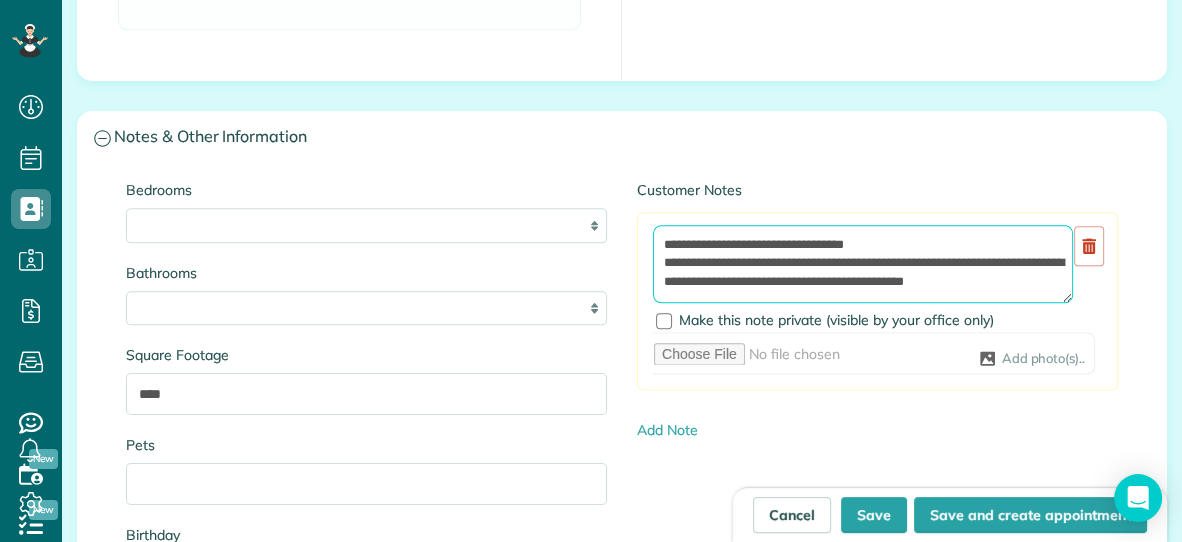 scroll, scrollTop: 7, scrollLeft: 0, axis: vertical 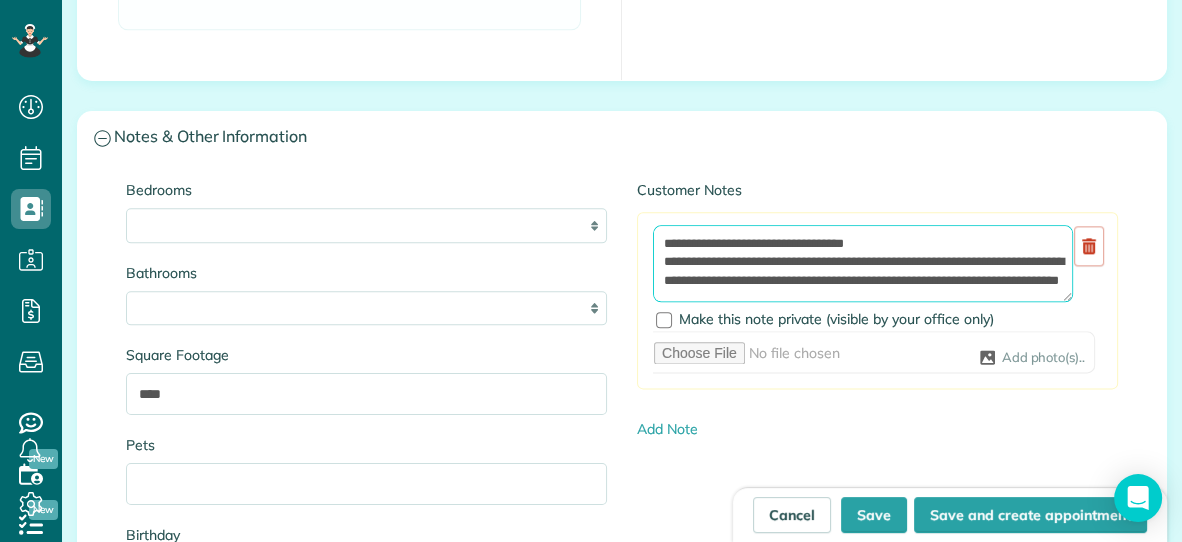 click on "**********" at bounding box center (863, 263) 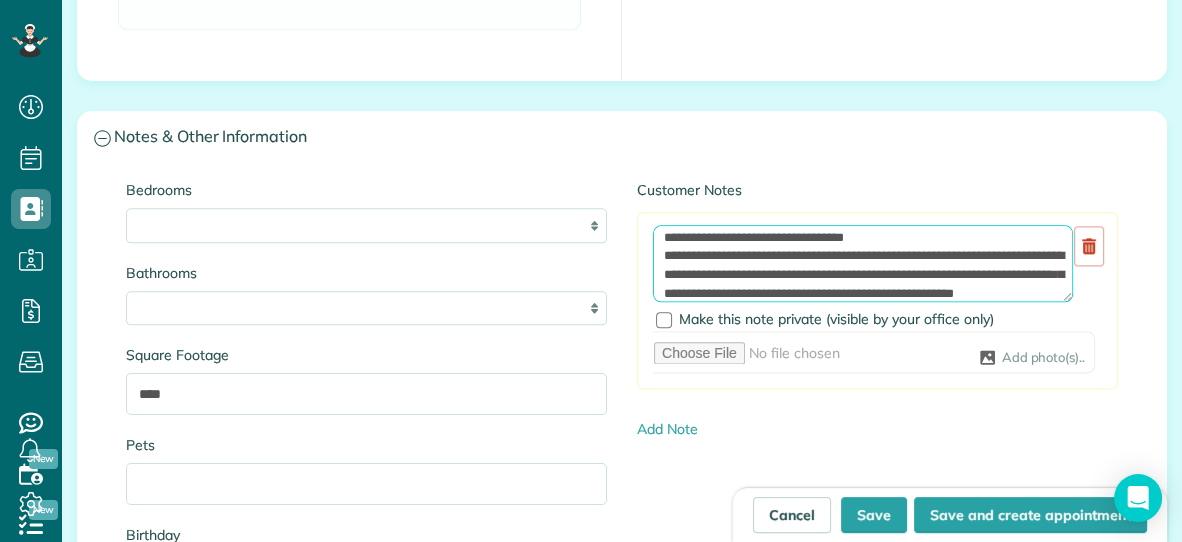 type on "**********" 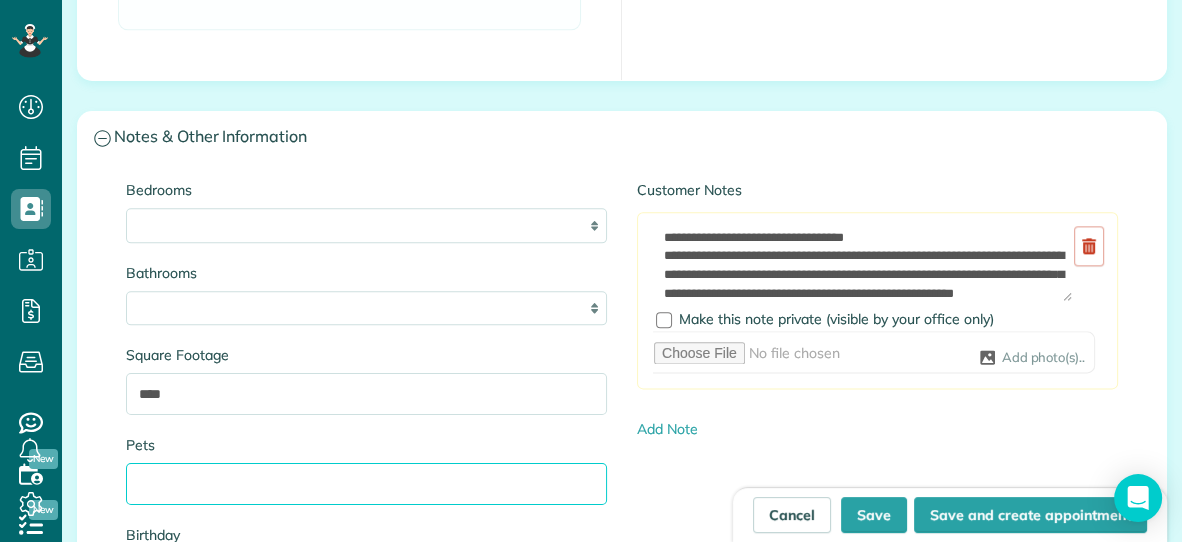 click on "Pets" at bounding box center [366, 484] 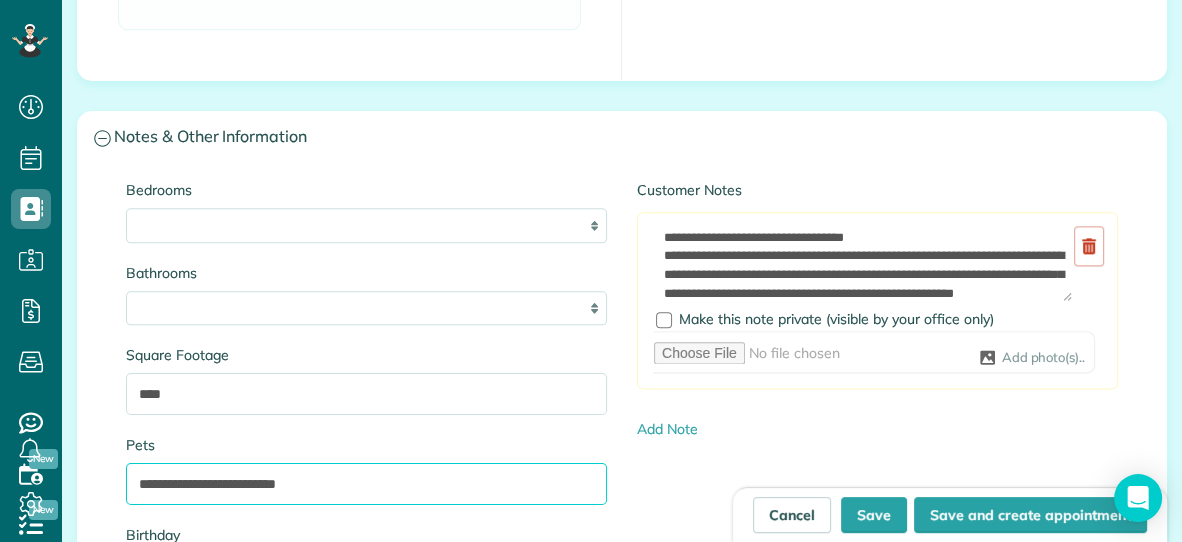 scroll, scrollTop: 37, scrollLeft: 0, axis: vertical 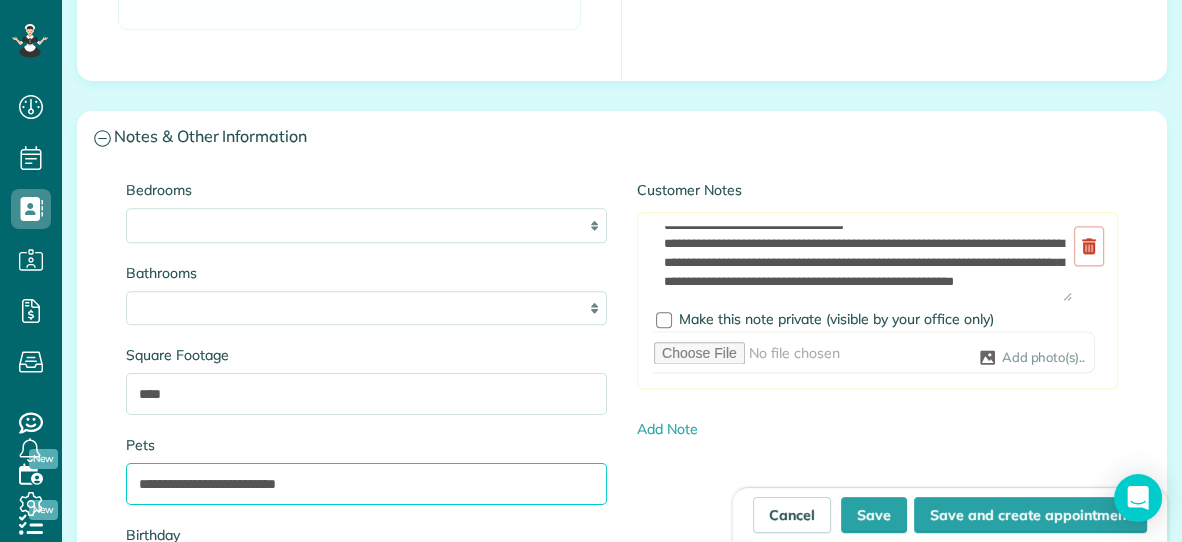 type on "**********" 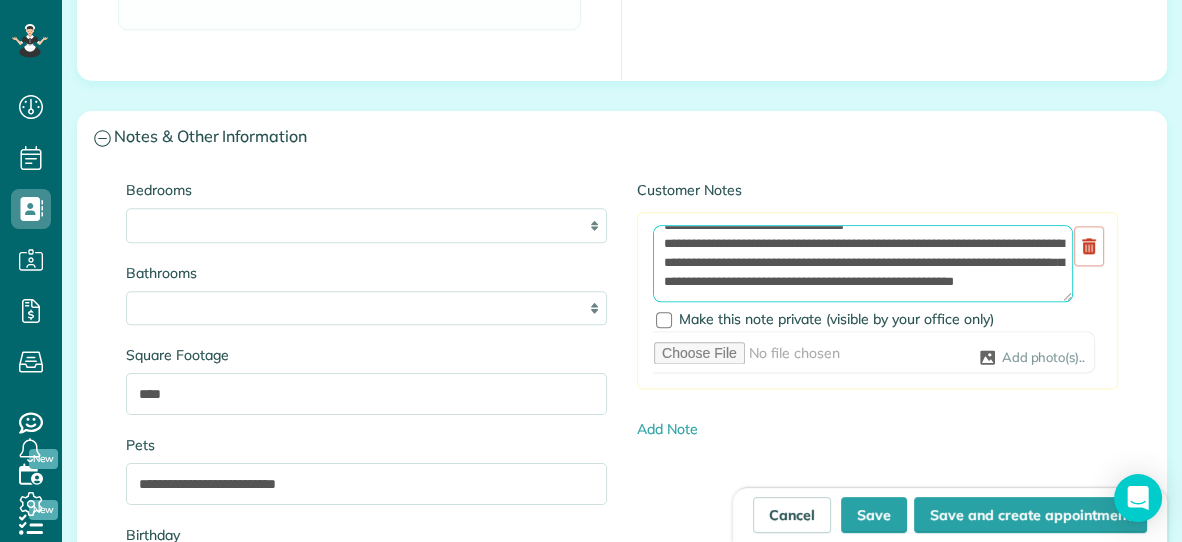 click on "**********" at bounding box center [863, 263] 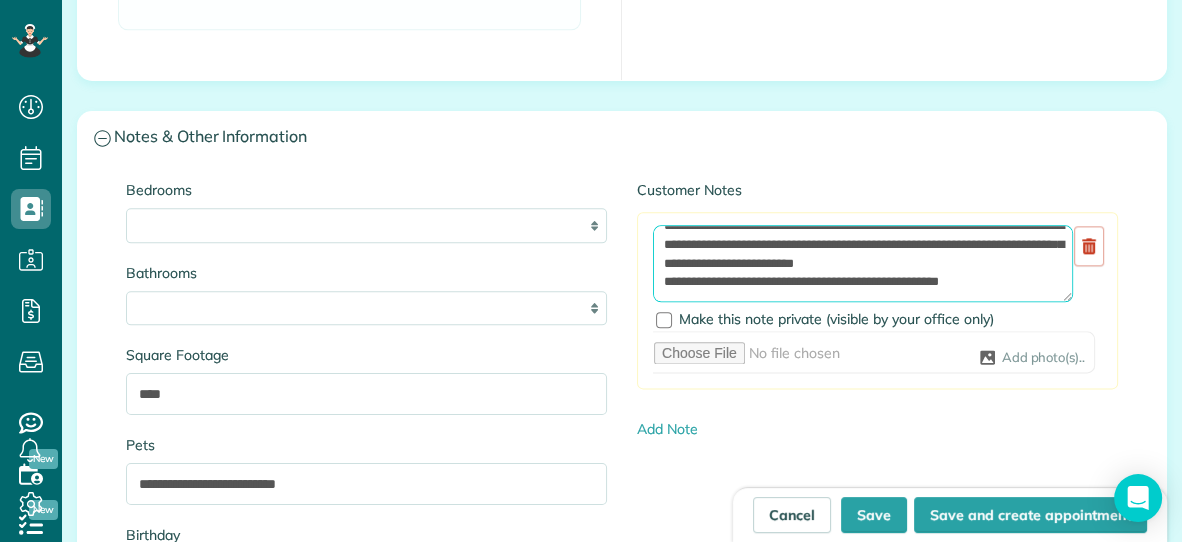 scroll, scrollTop: 56, scrollLeft: 0, axis: vertical 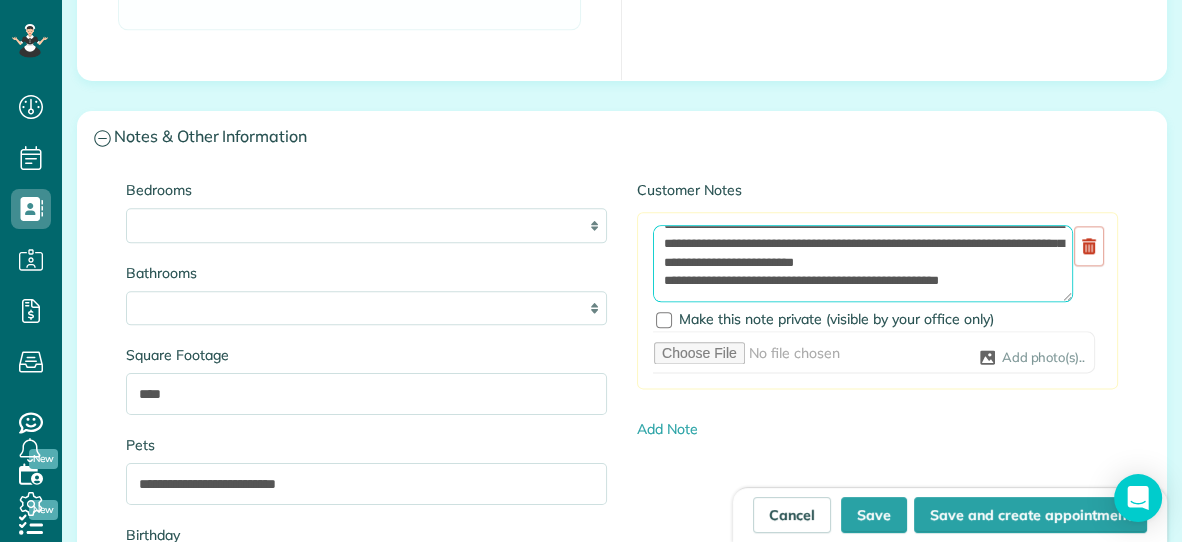 click on "**********" at bounding box center [863, 263] 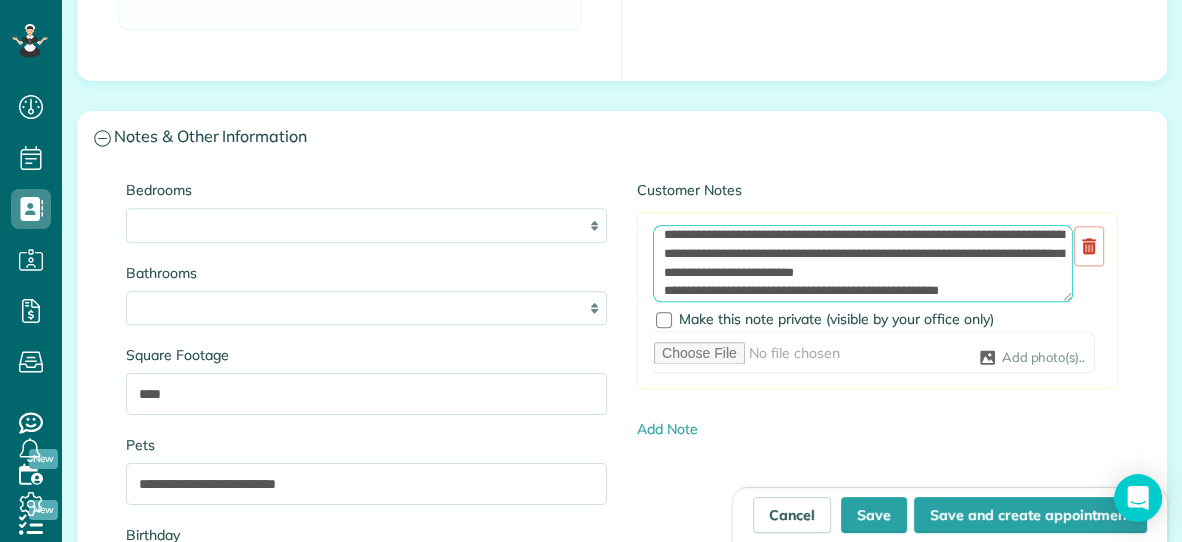 scroll, scrollTop: 27, scrollLeft: 0, axis: vertical 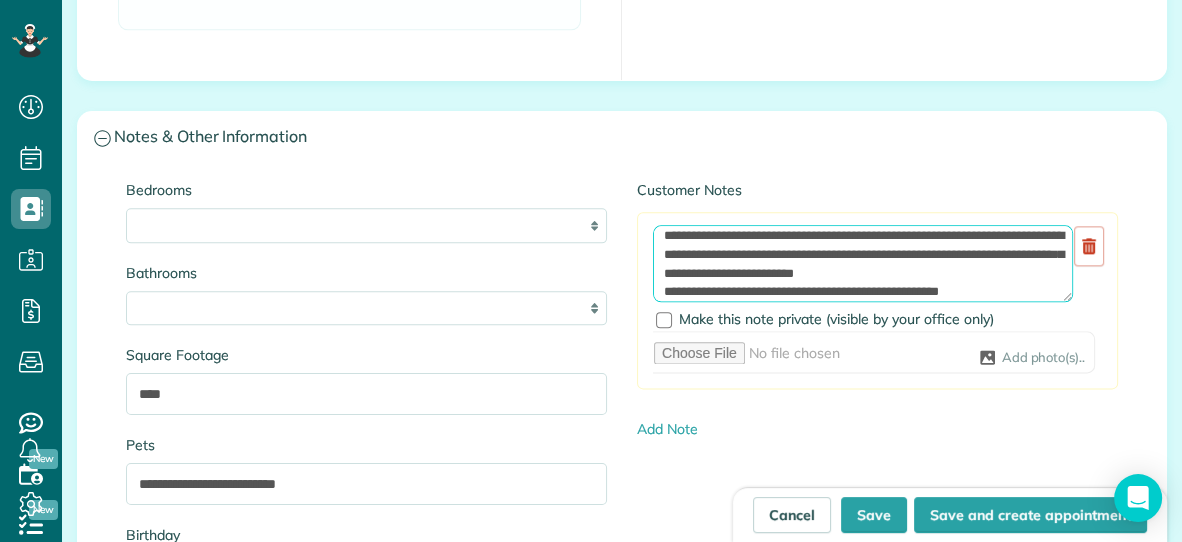 click on "**********" at bounding box center [863, 263] 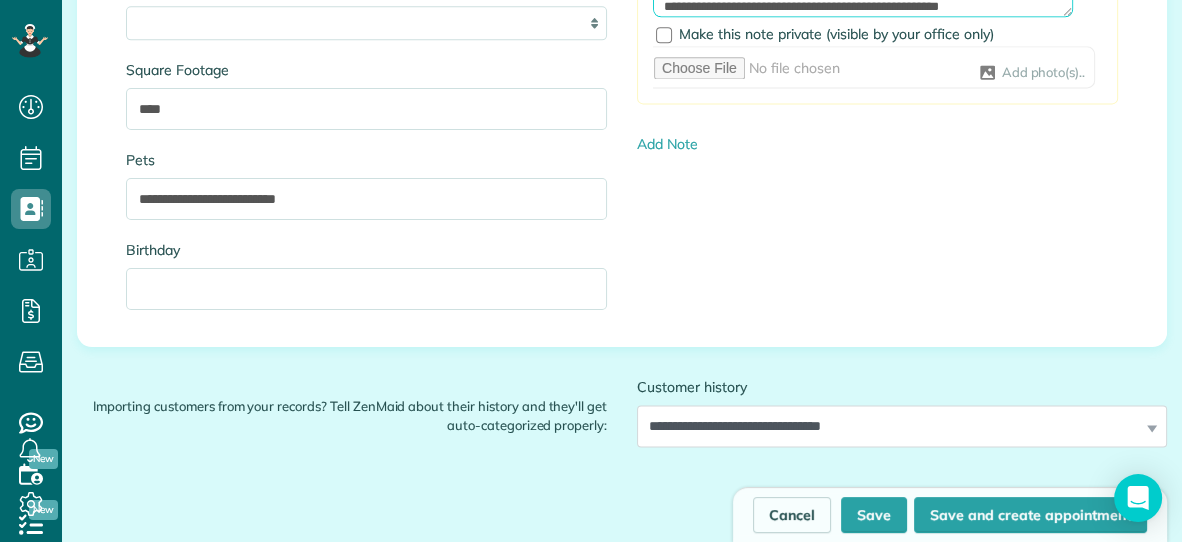 scroll, scrollTop: 2361, scrollLeft: 0, axis: vertical 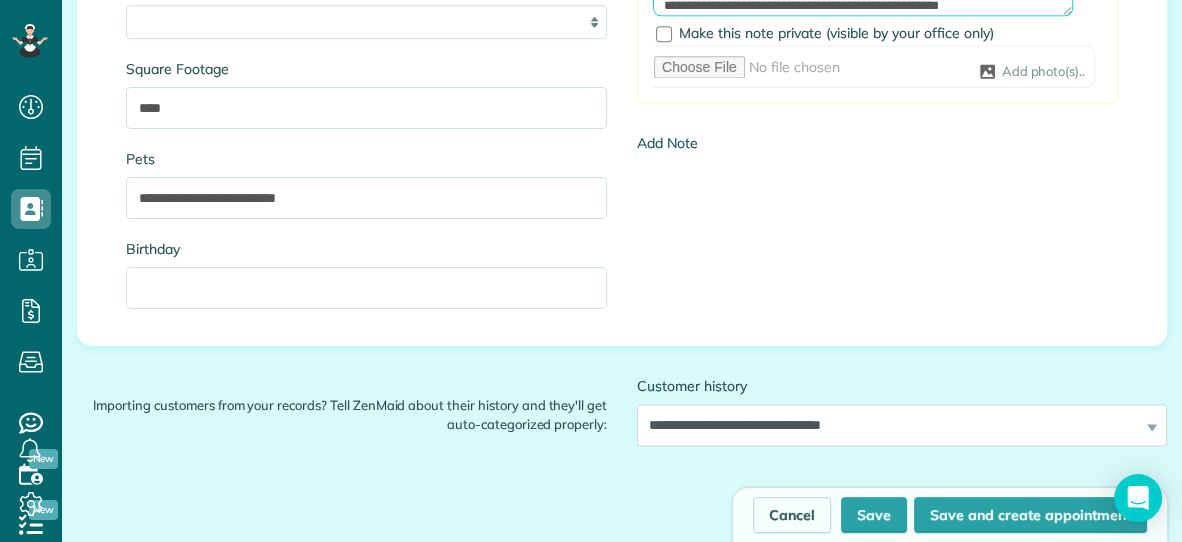 type on "**********" 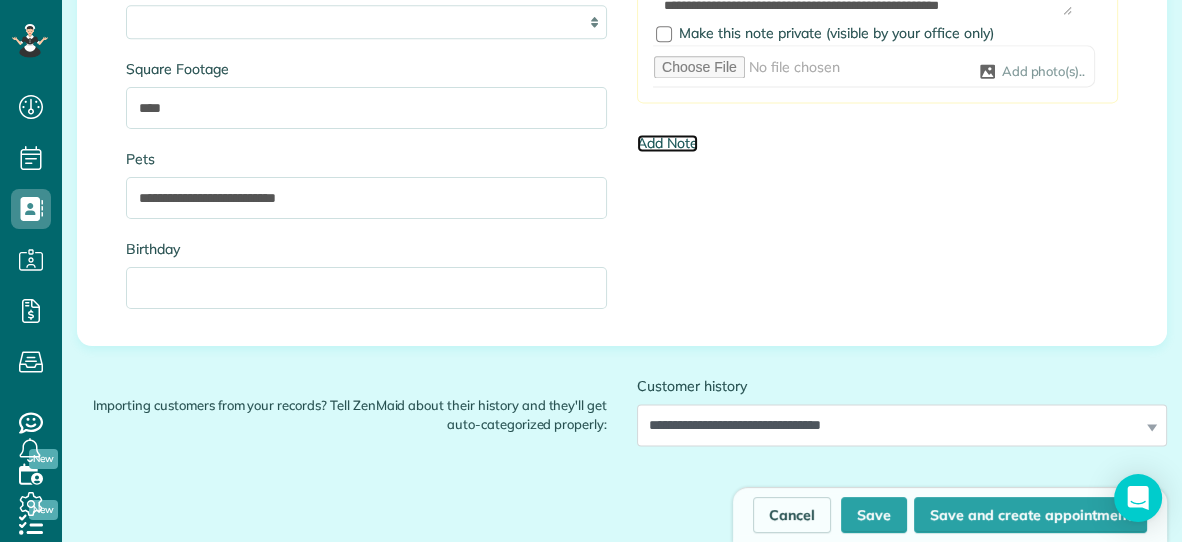 click on "Add Note" at bounding box center [667, 143] 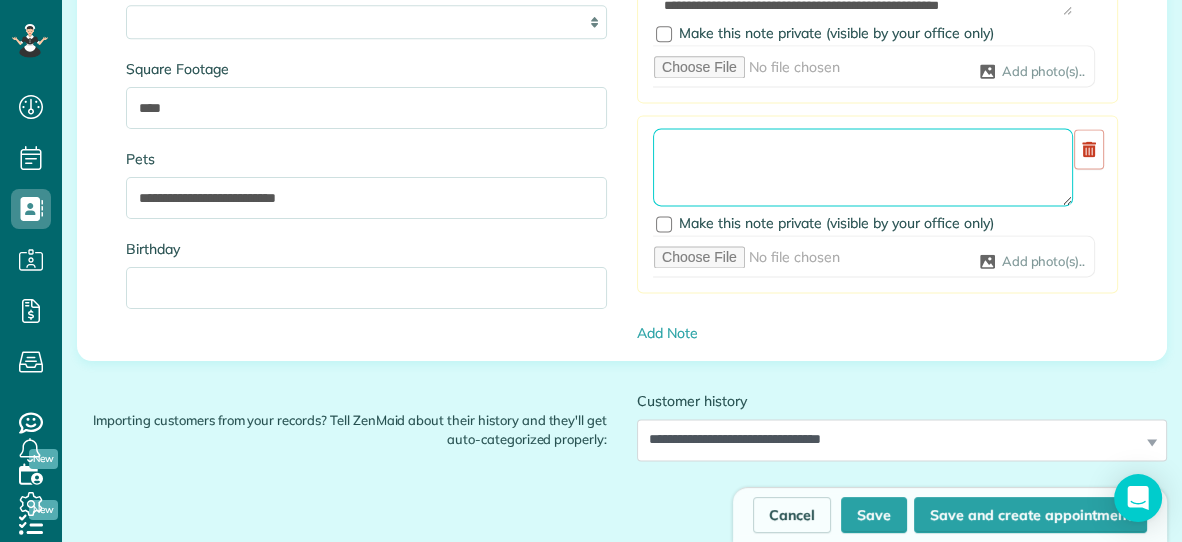 click at bounding box center [863, 167] 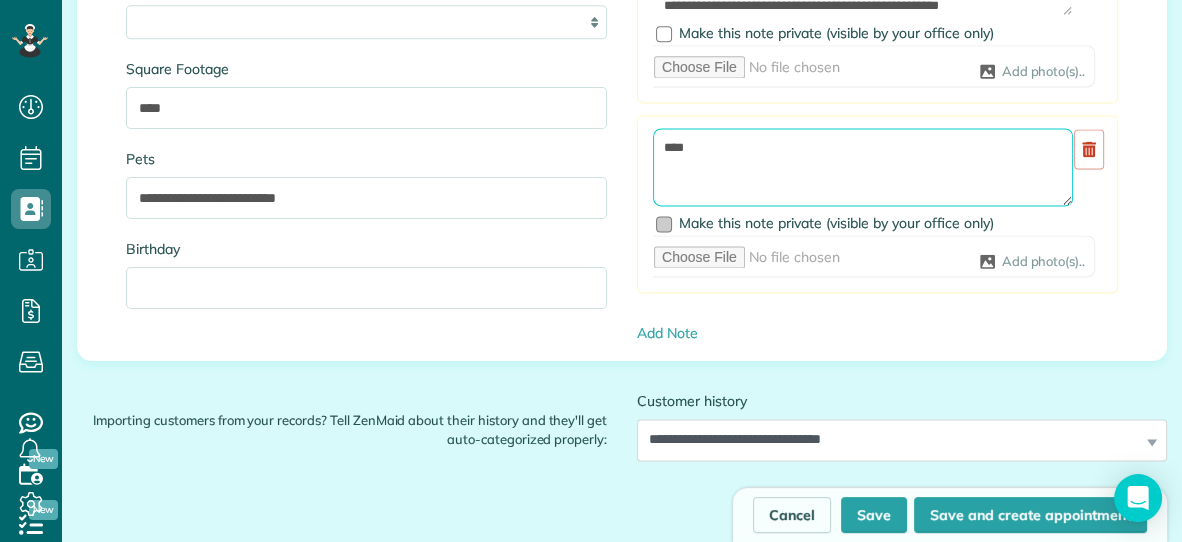 type on "****" 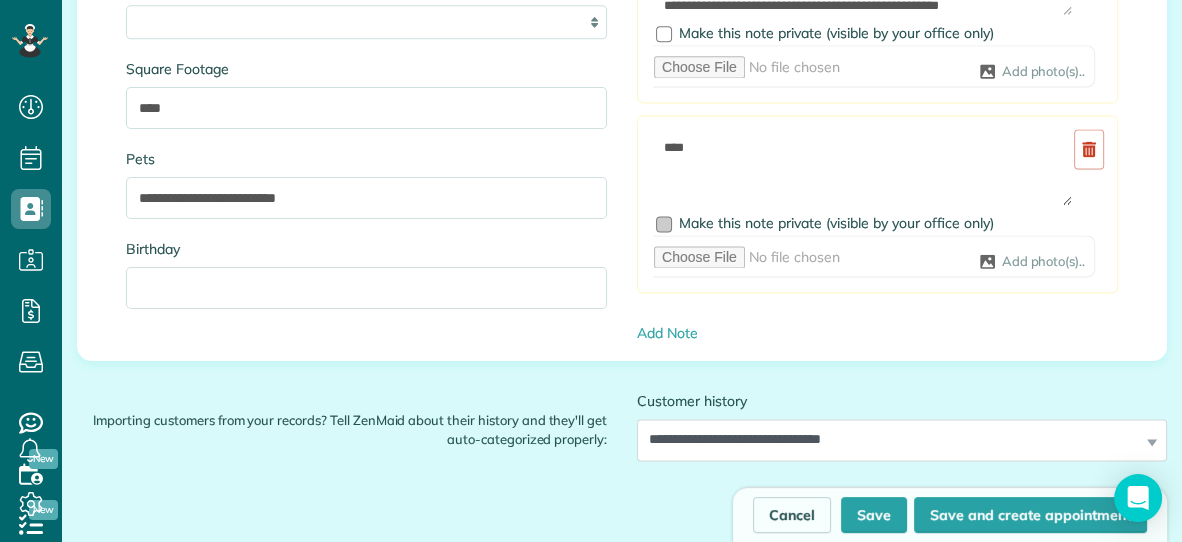 click at bounding box center (664, 224) 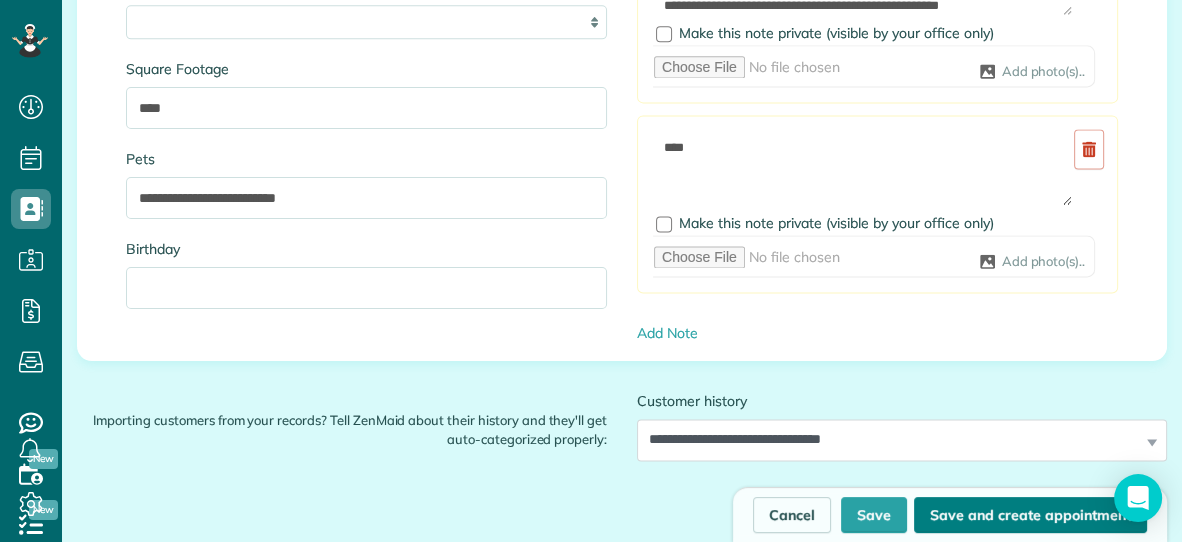 click on "Save and create appointment" at bounding box center (1030, 515) 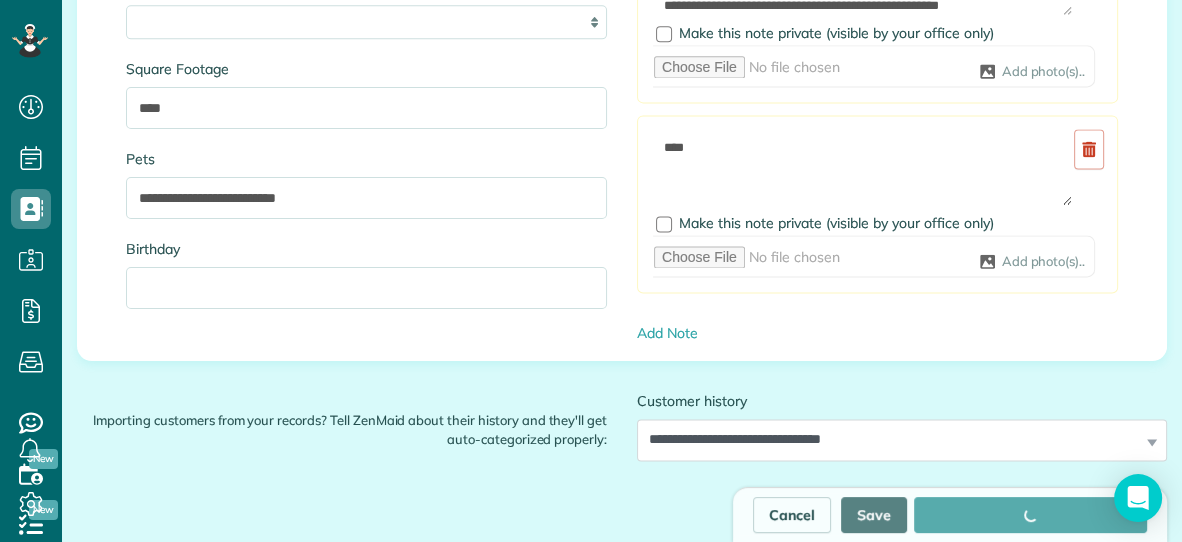 type on "**********" 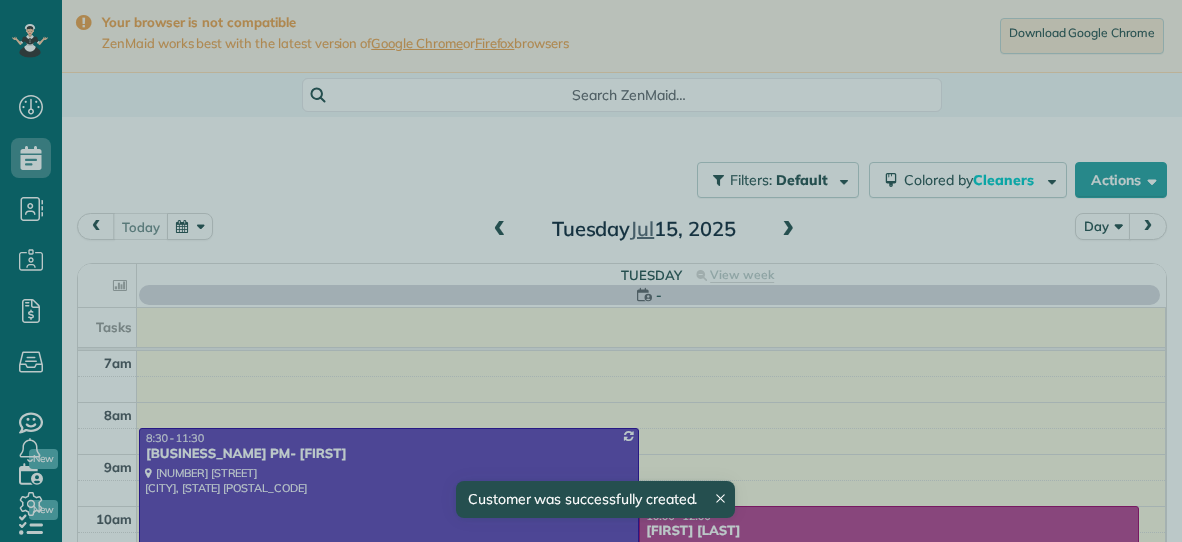 scroll, scrollTop: 0, scrollLeft: 0, axis: both 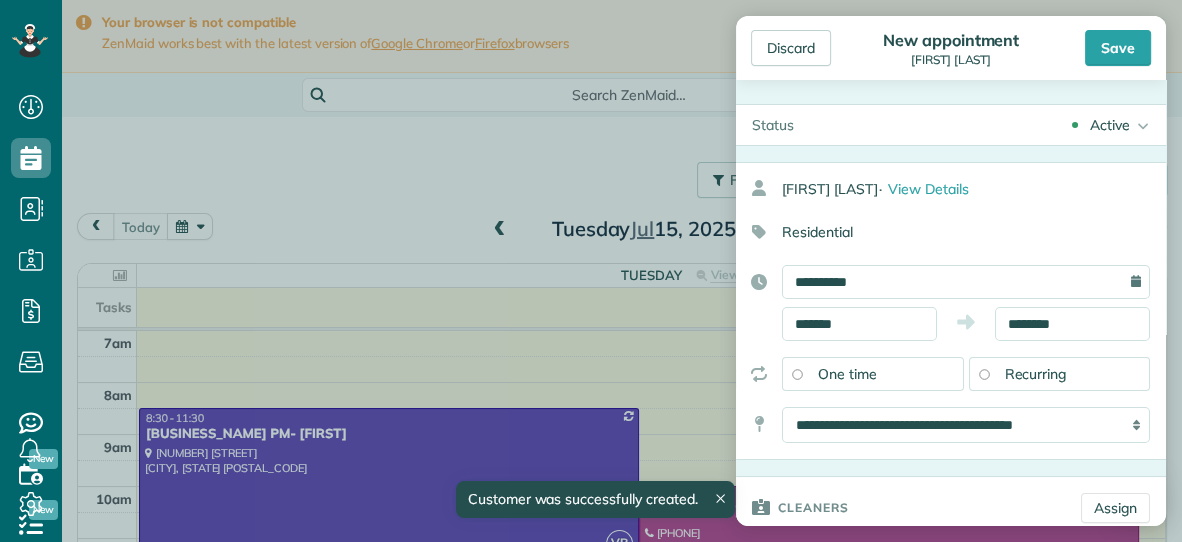type on "**********" 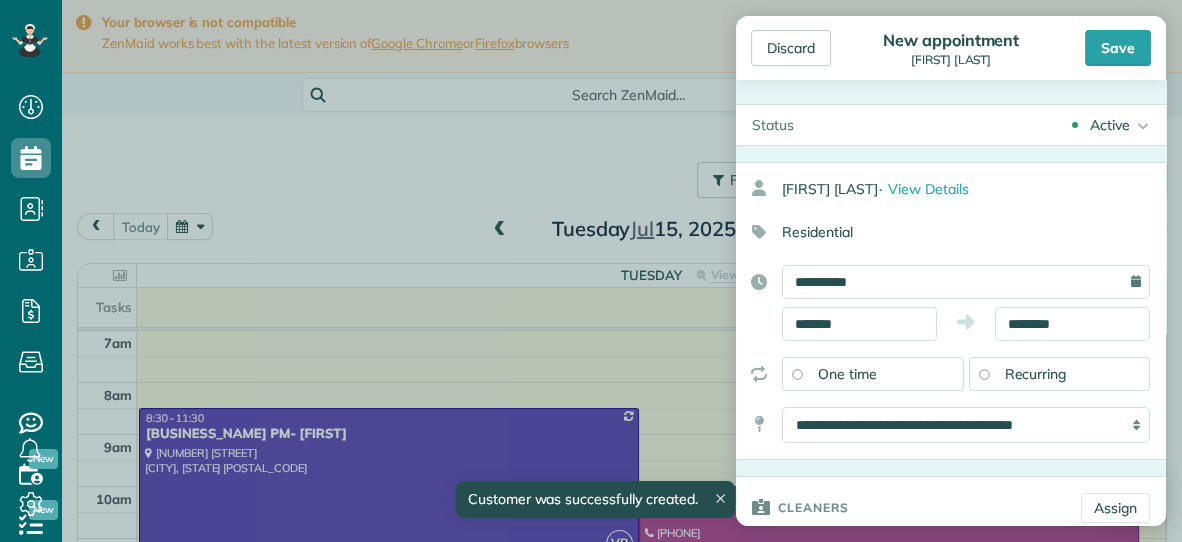 type on "*****" 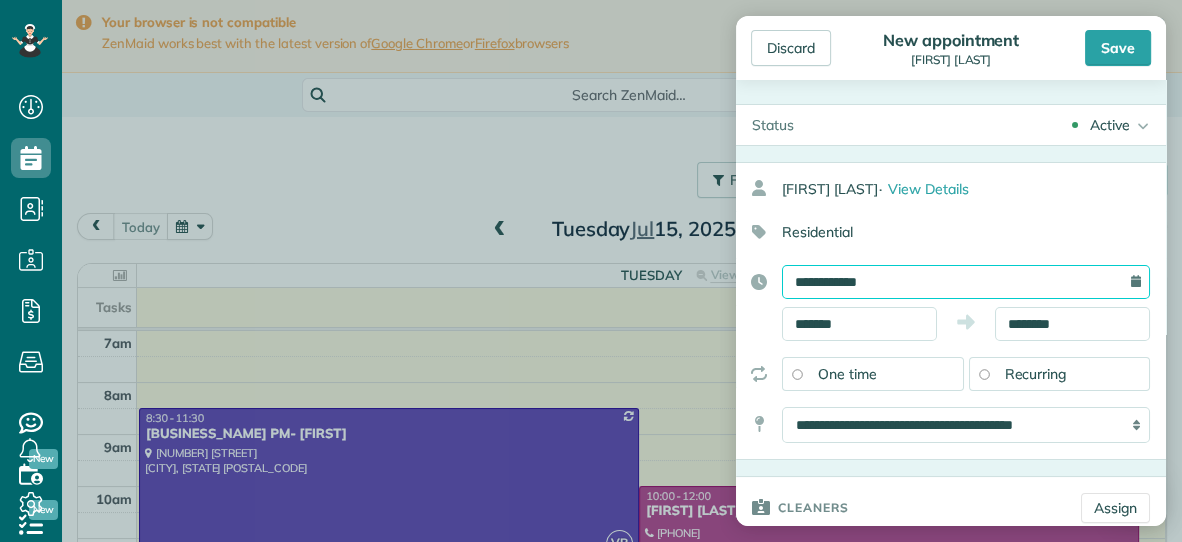 click on "**********" at bounding box center (966, 282) 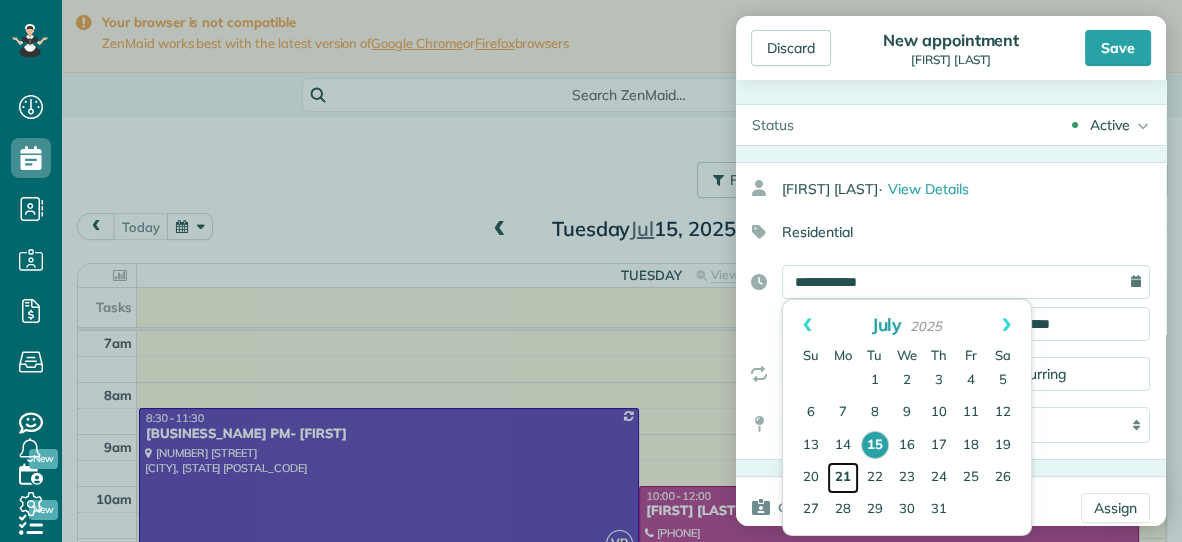 click on "21" at bounding box center [843, 478] 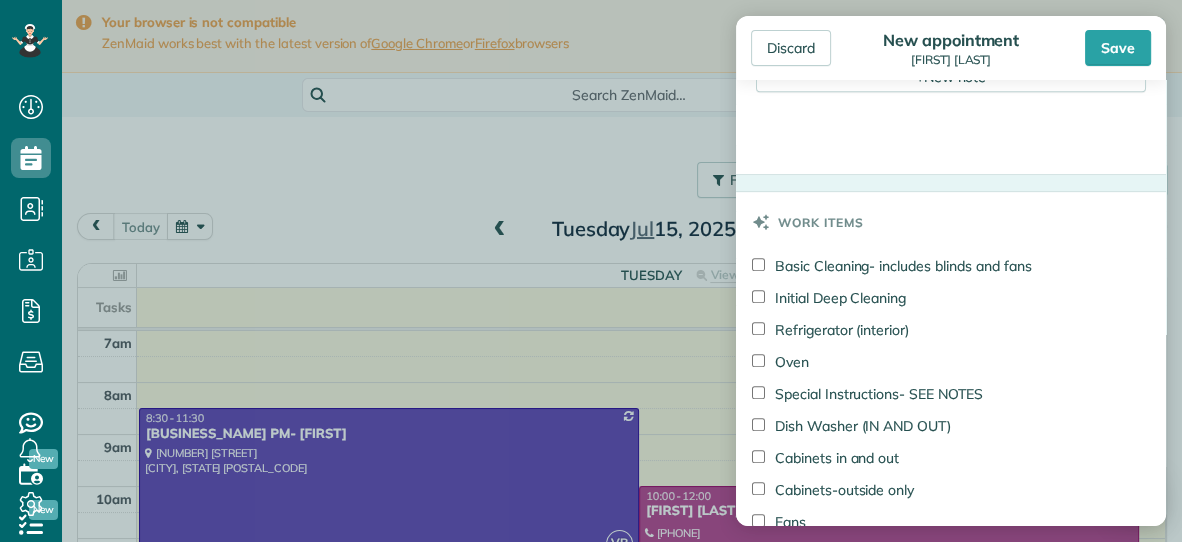 scroll, scrollTop: 891, scrollLeft: 0, axis: vertical 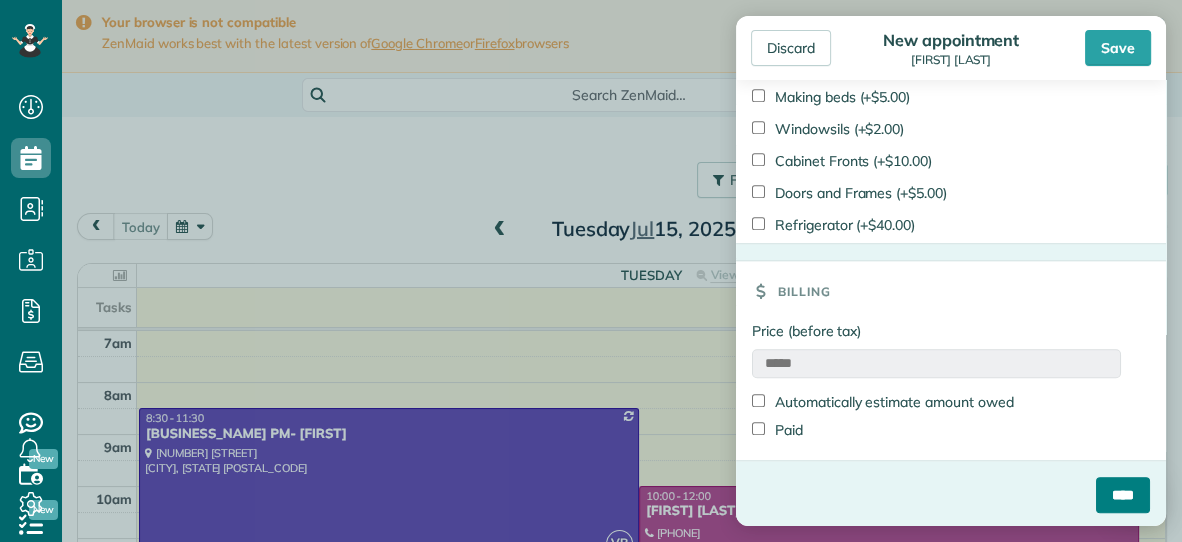 click on "****" at bounding box center [1123, 495] 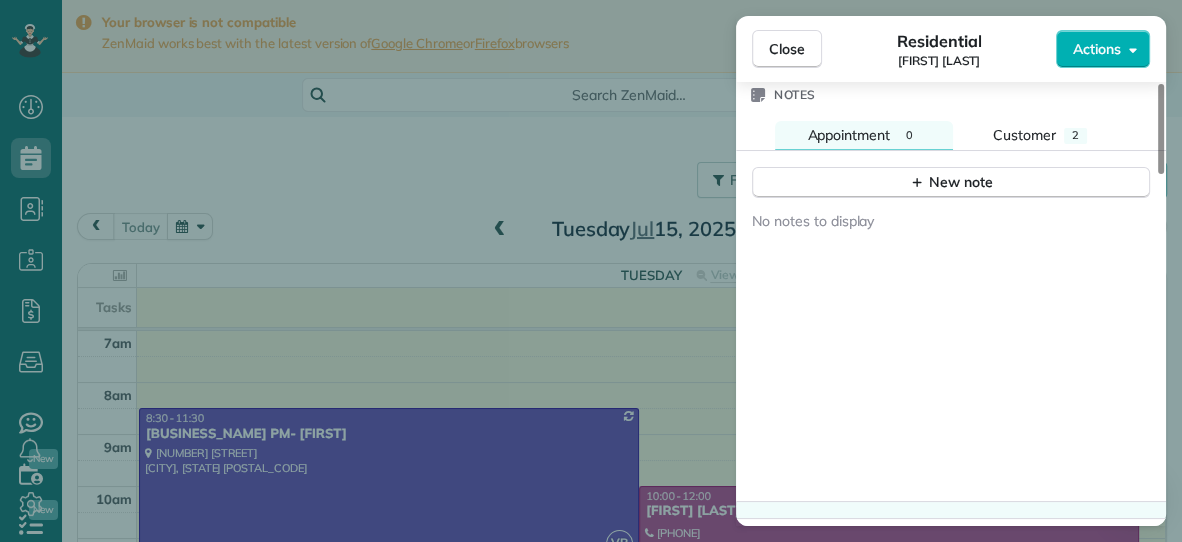 scroll, scrollTop: 1717, scrollLeft: 0, axis: vertical 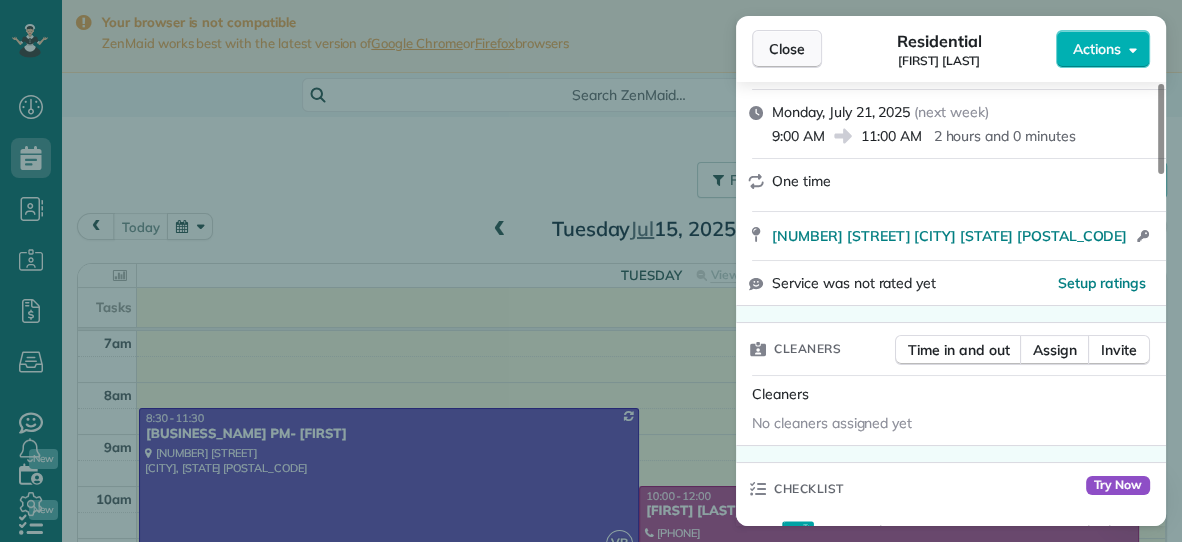 click on "Close" at bounding box center [787, 49] 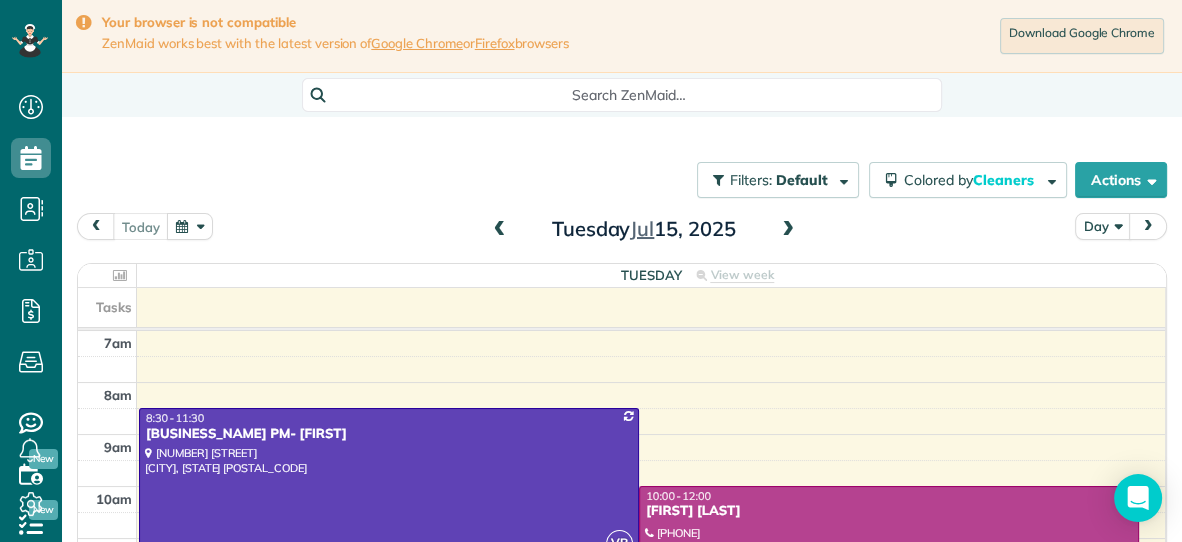 click at bounding box center [788, 230] 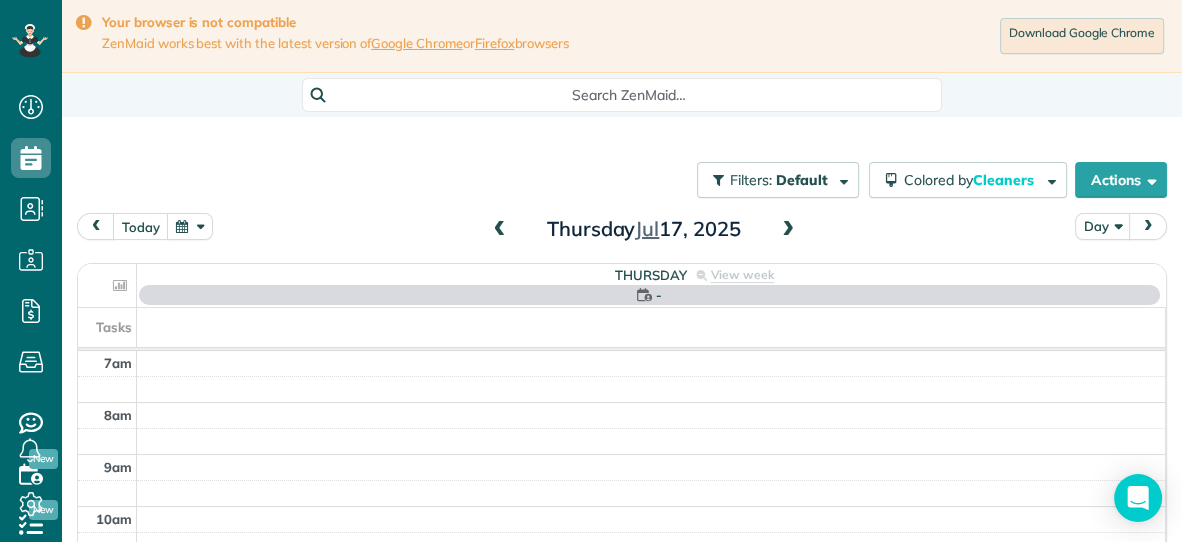 click at bounding box center (788, 230) 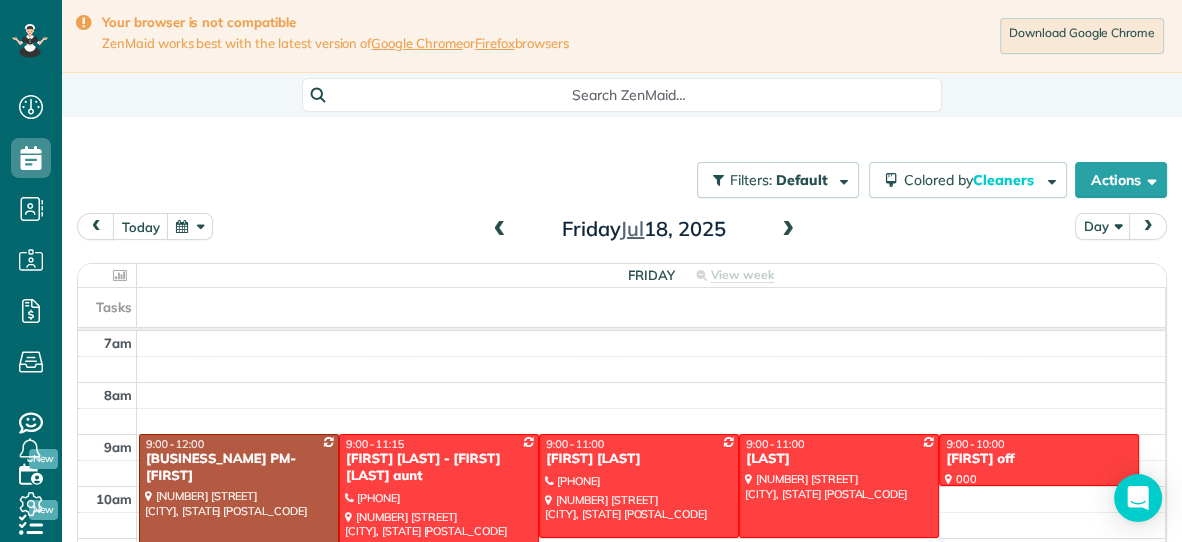 click at bounding box center [788, 230] 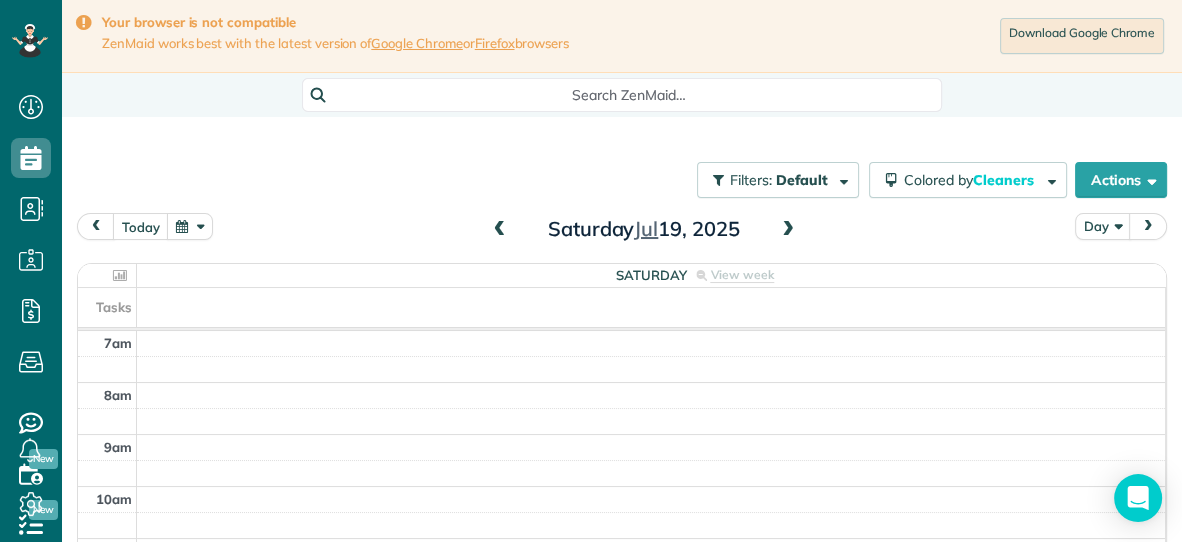 click at bounding box center (788, 230) 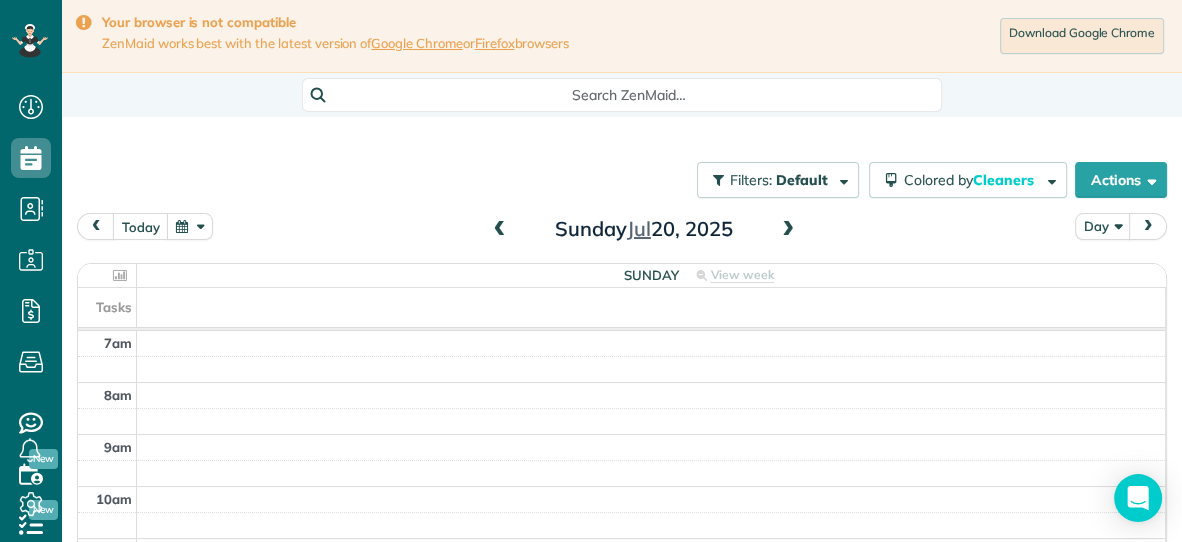 click at bounding box center (788, 230) 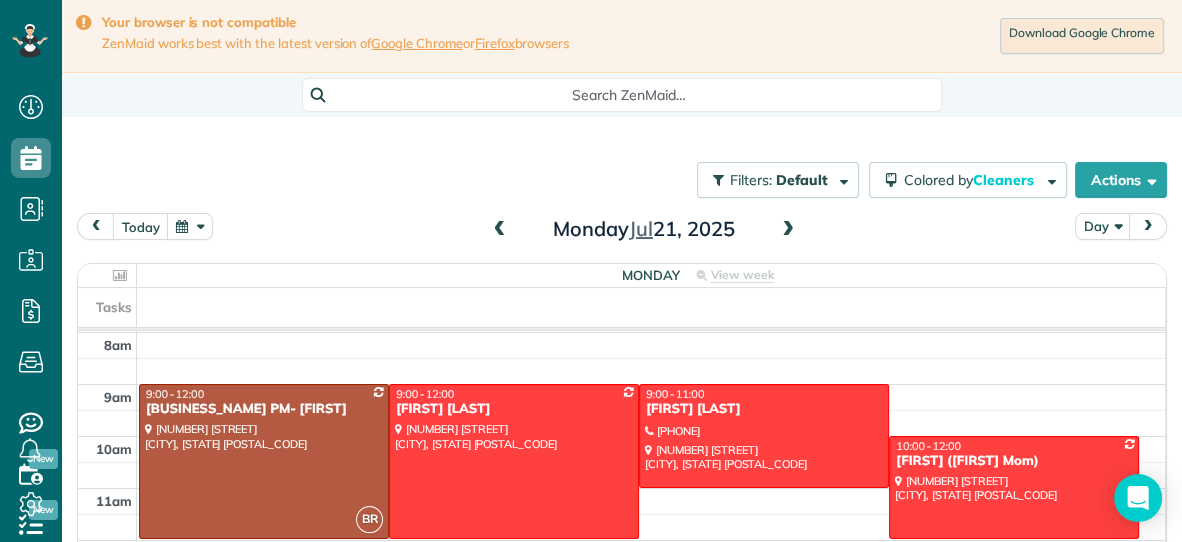 scroll, scrollTop: 79, scrollLeft: 0, axis: vertical 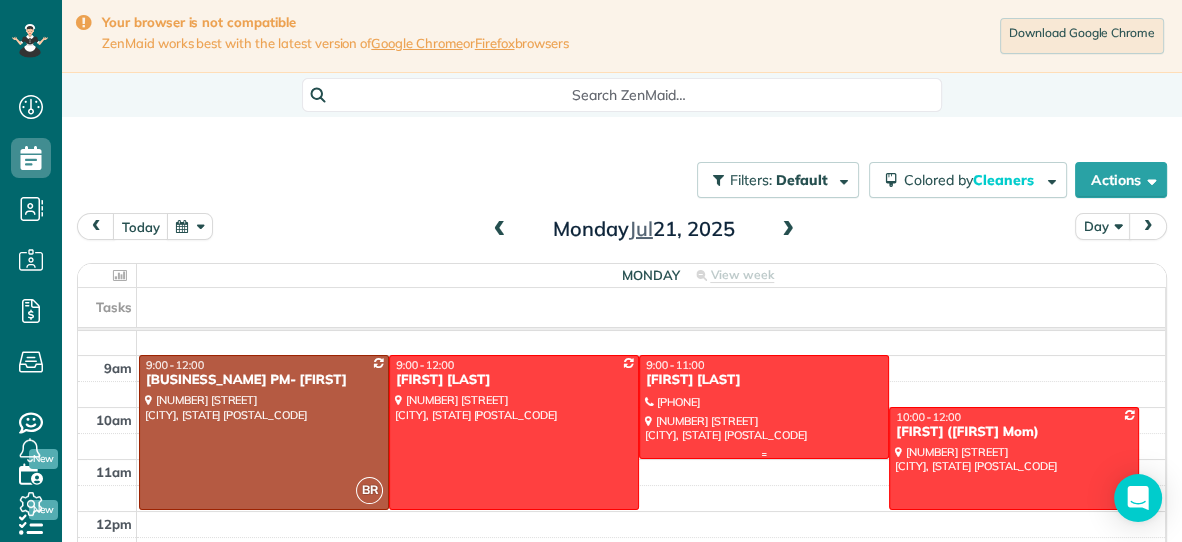 click at bounding box center (764, 406) 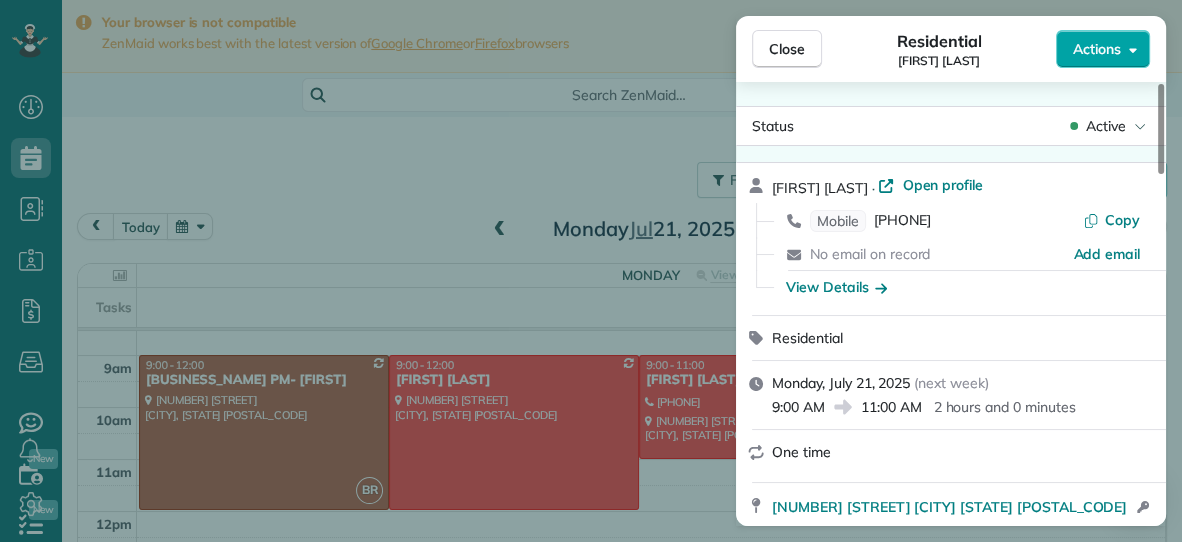 click on "Actions" at bounding box center (1097, 49) 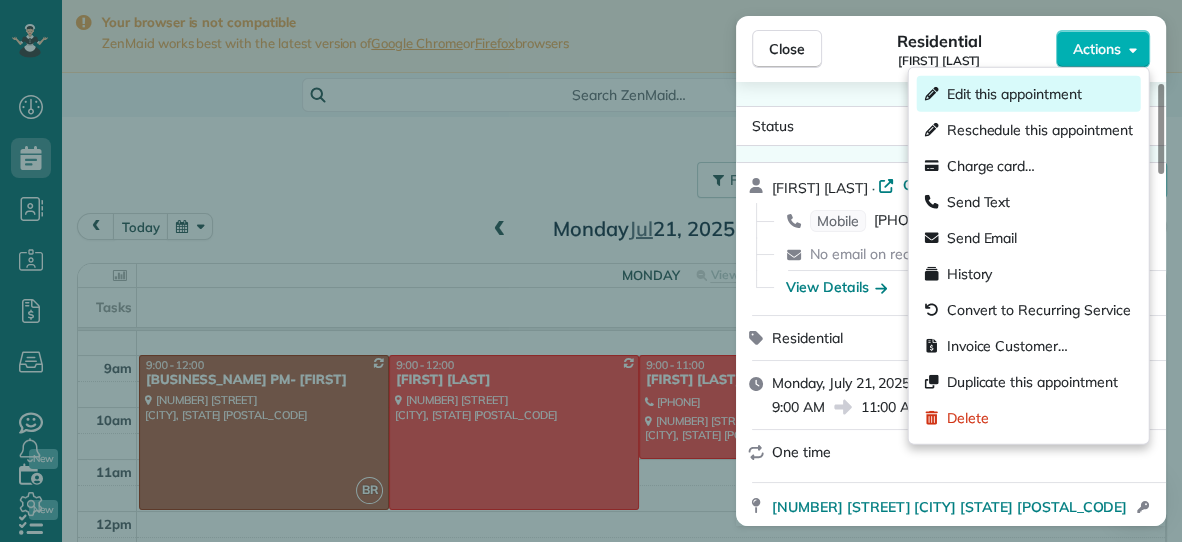 click on "Edit this appointment" at bounding box center (1029, 94) 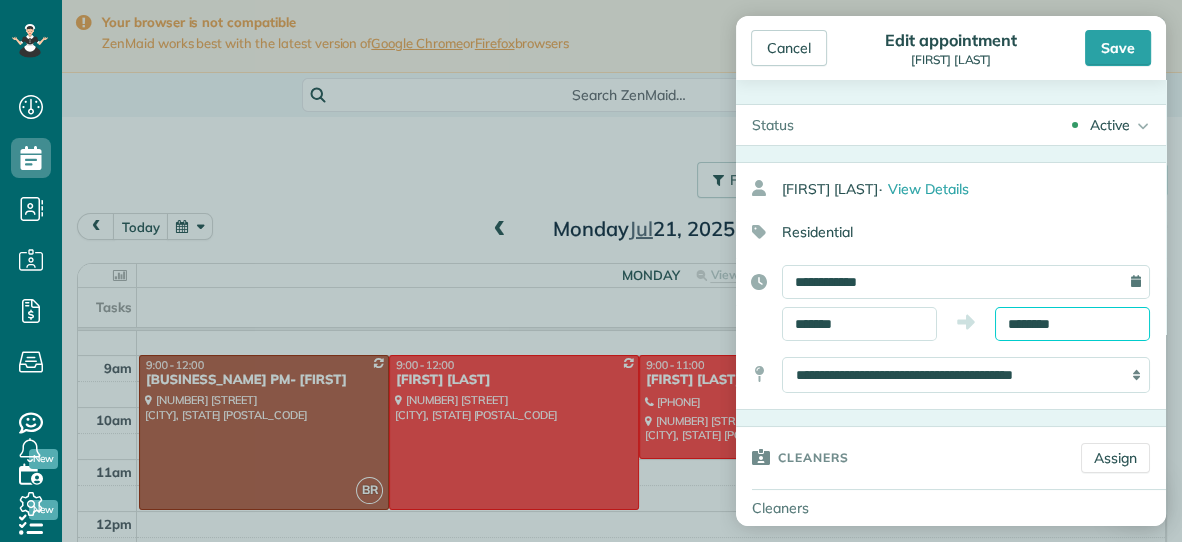 click on "********" at bounding box center (1072, 324) 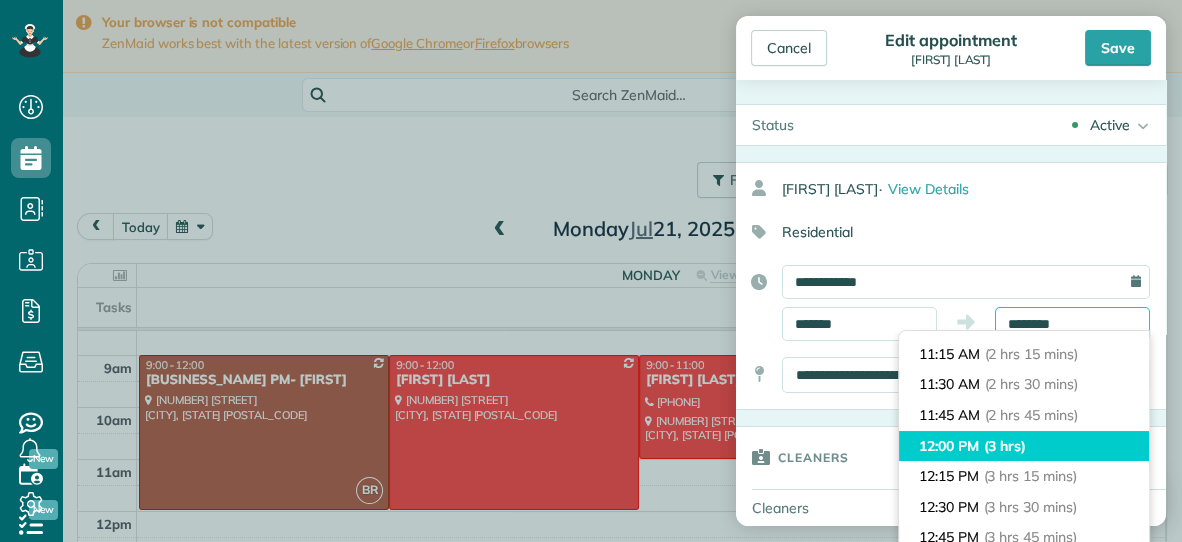 scroll, scrollTop: 276, scrollLeft: 0, axis: vertical 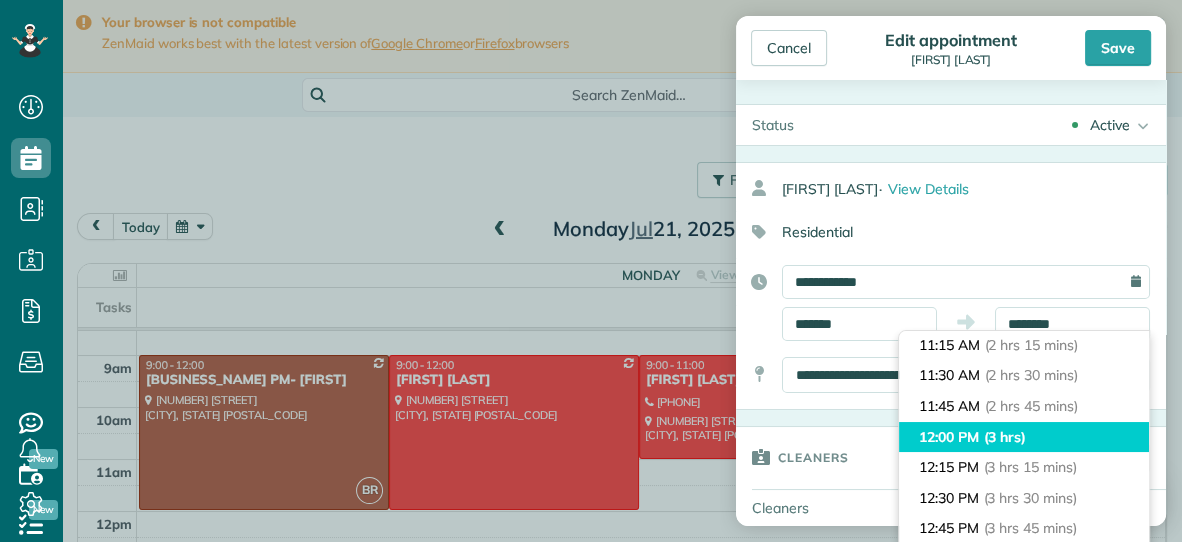 click on "(3 hrs 30 mins)" at bounding box center [1030, 498] 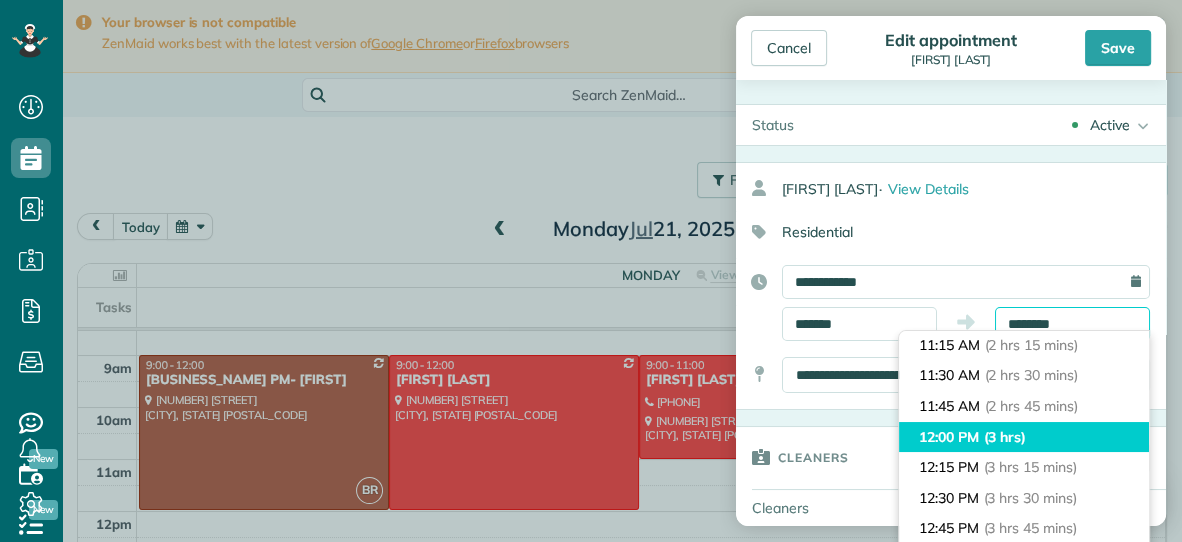 type on "********" 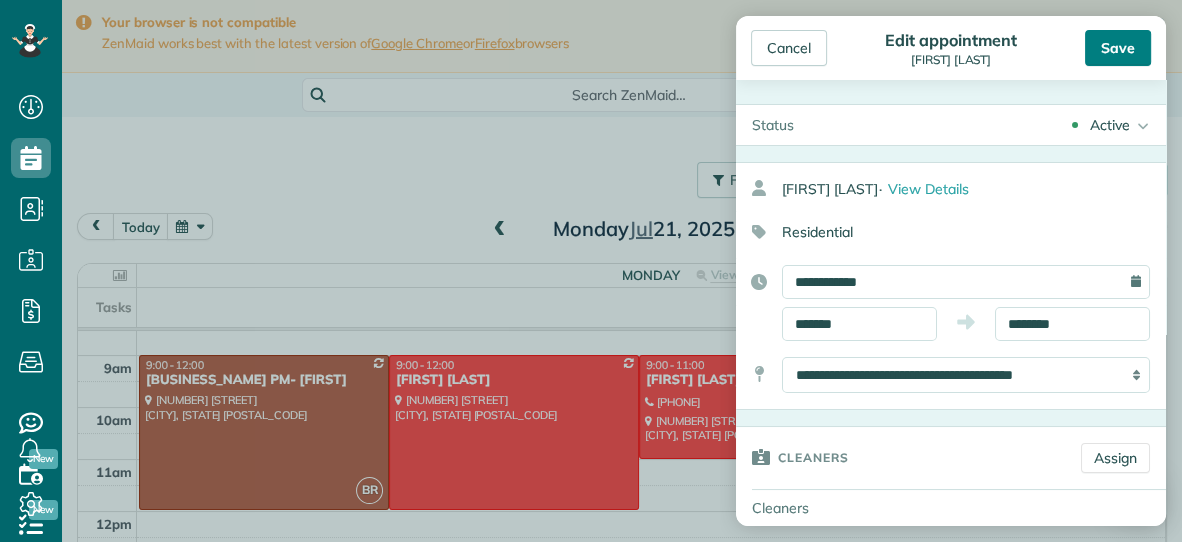 click on "Save" at bounding box center (1118, 48) 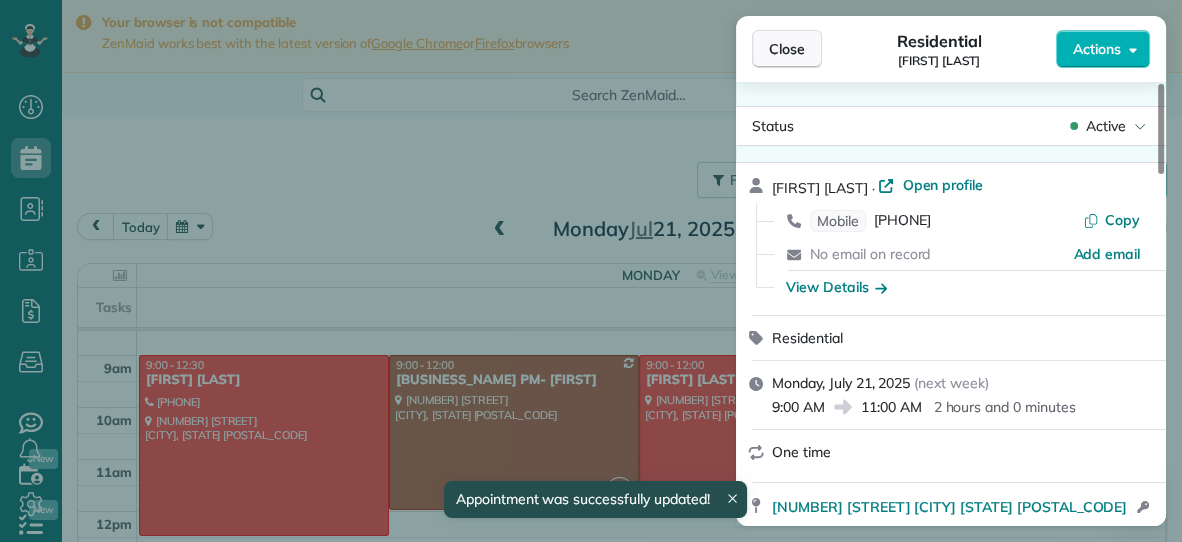 click on "Close" at bounding box center (787, 49) 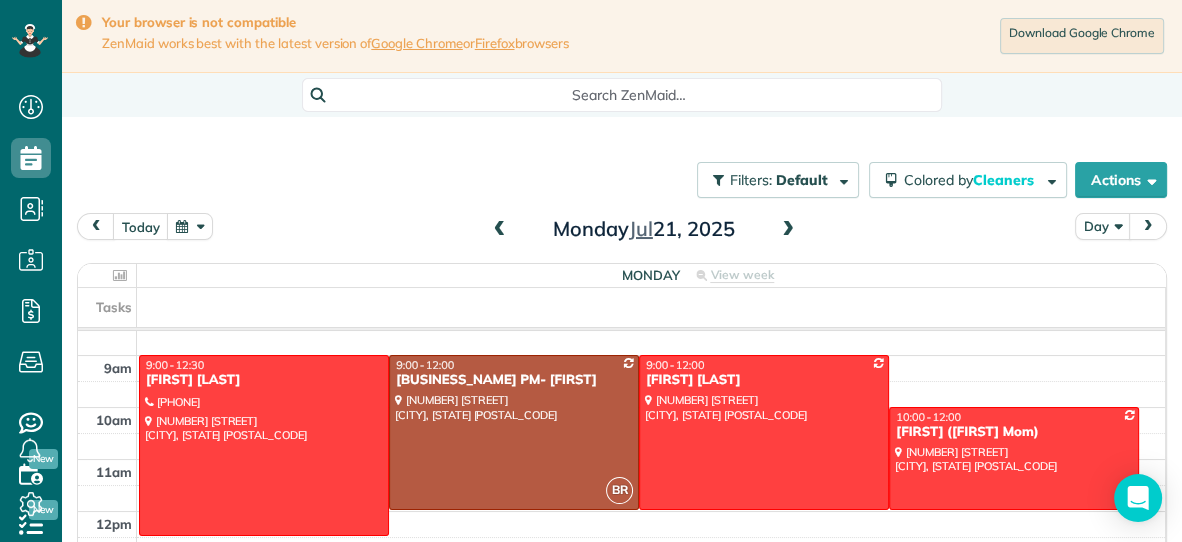 click at bounding box center (500, 230) 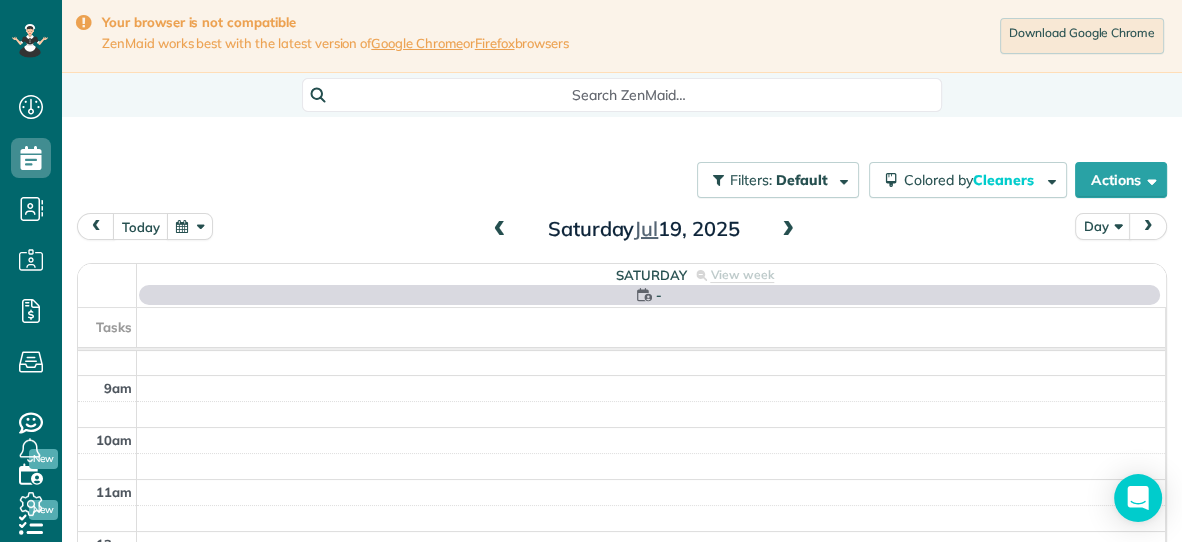 click at bounding box center (500, 230) 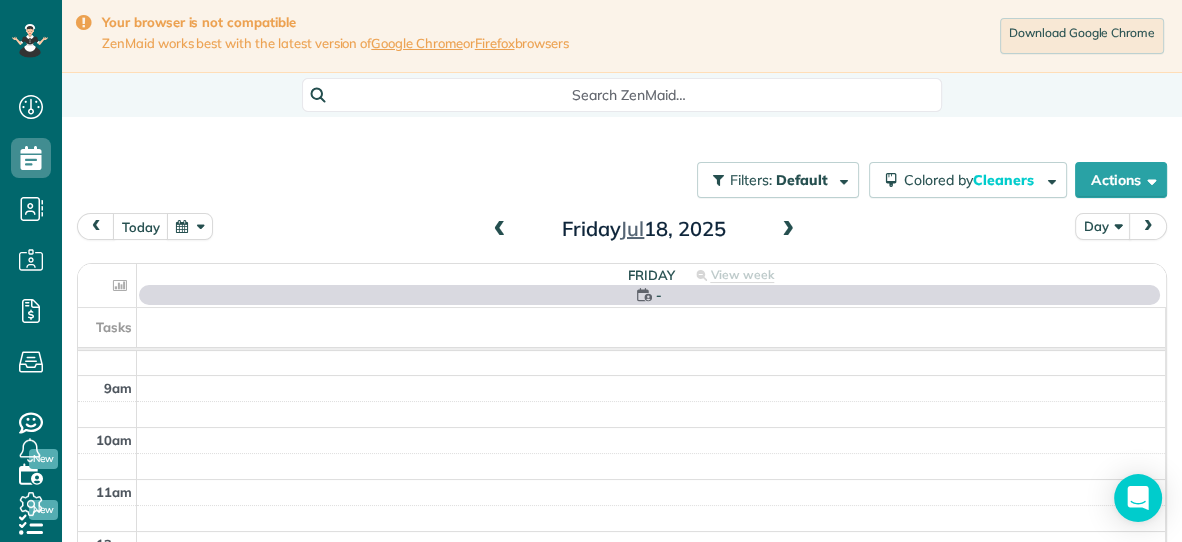 scroll, scrollTop: 0, scrollLeft: 0, axis: both 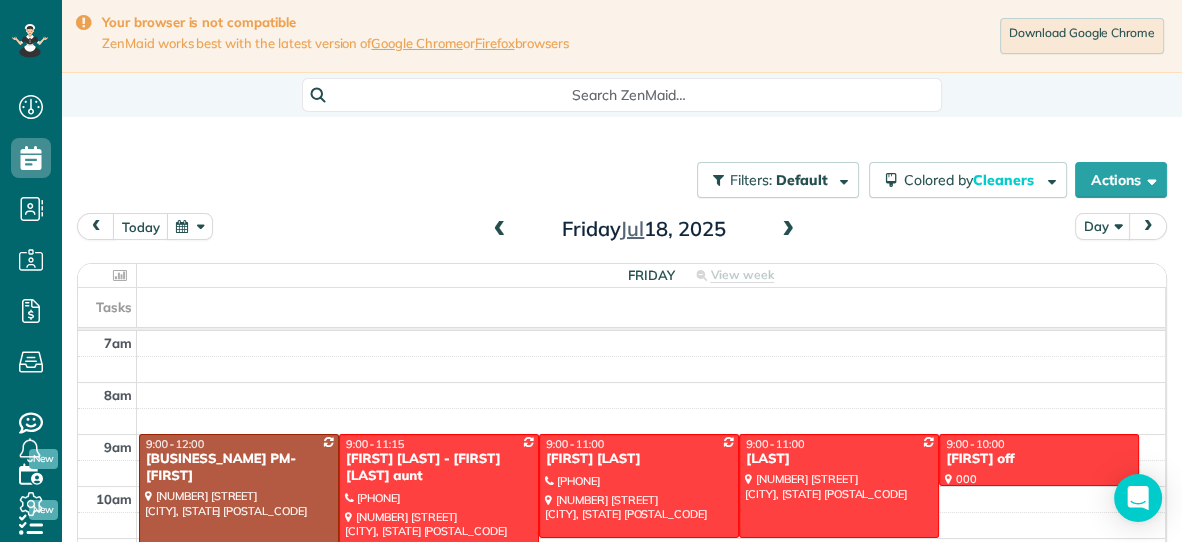 click at bounding box center (500, 230) 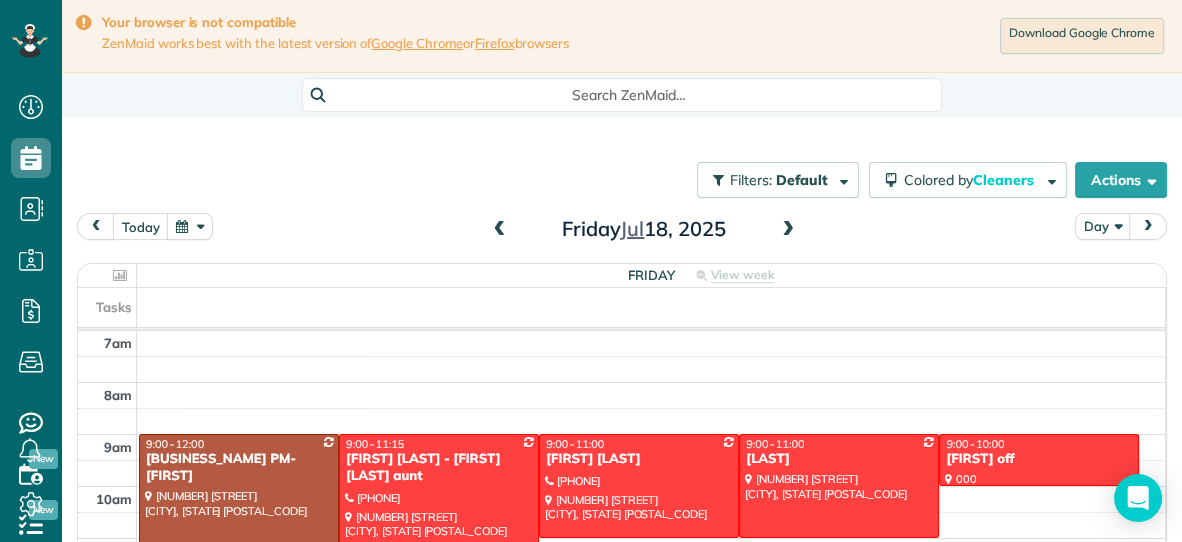 click at bounding box center (500, 230) 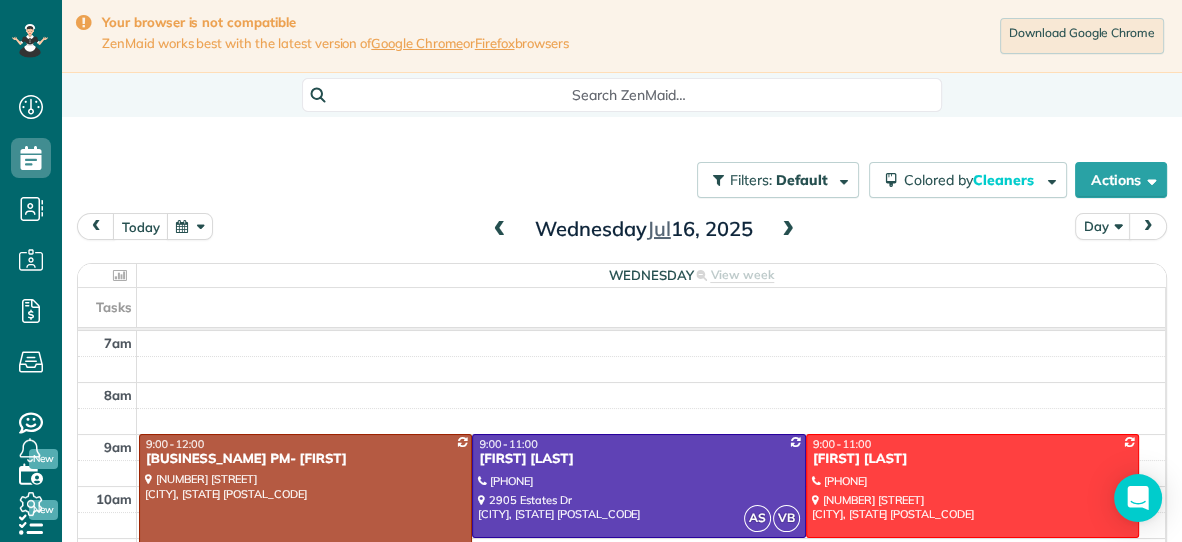 click at bounding box center (500, 230) 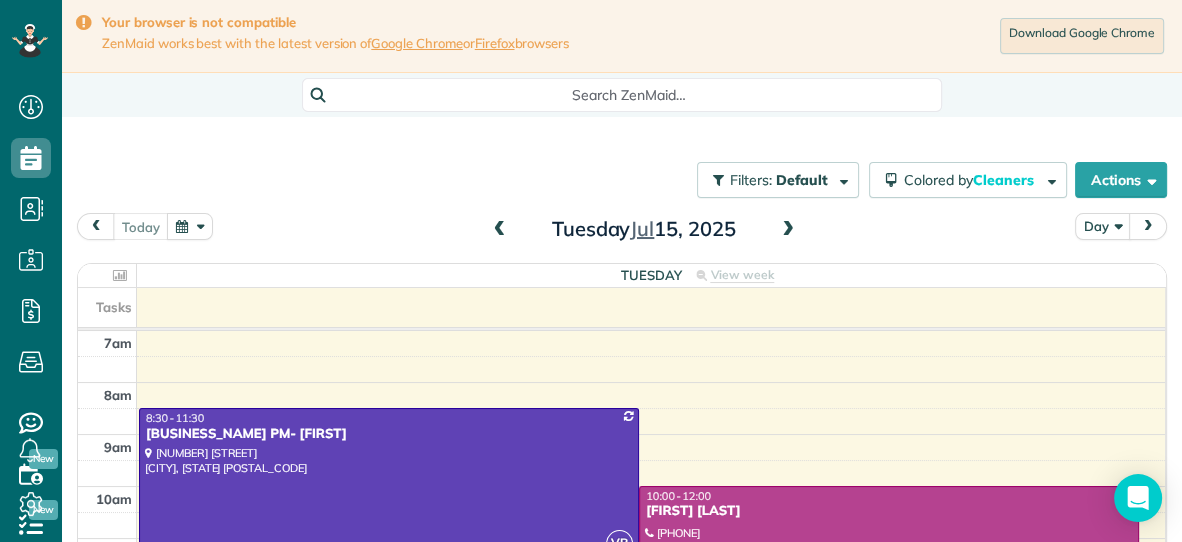 click at bounding box center [788, 230] 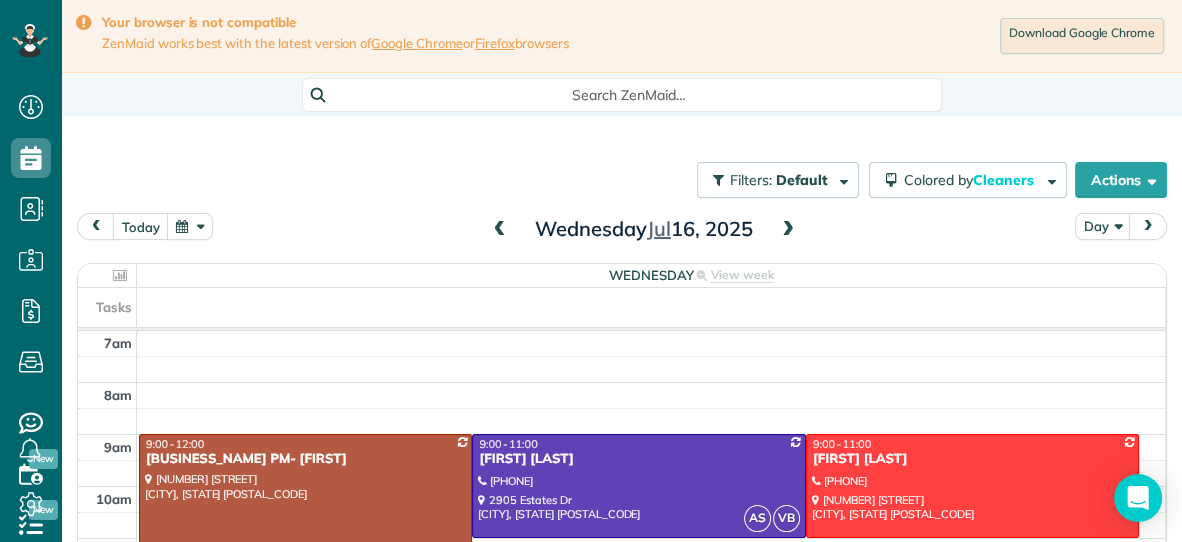 scroll, scrollTop: 128, scrollLeft: 0, axis: vertical 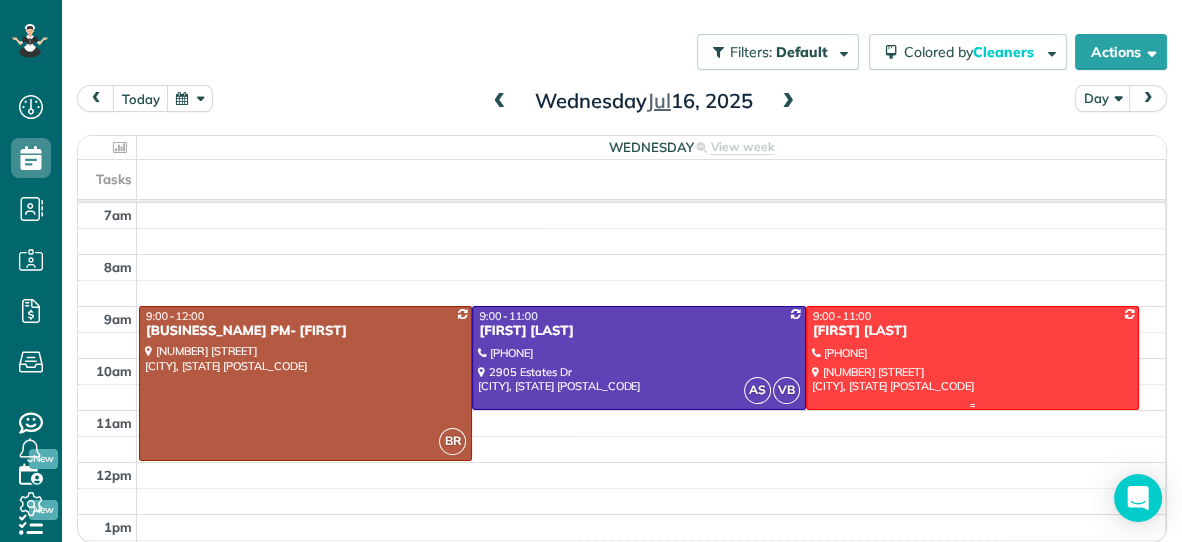 click at bounding box center (972, 357) 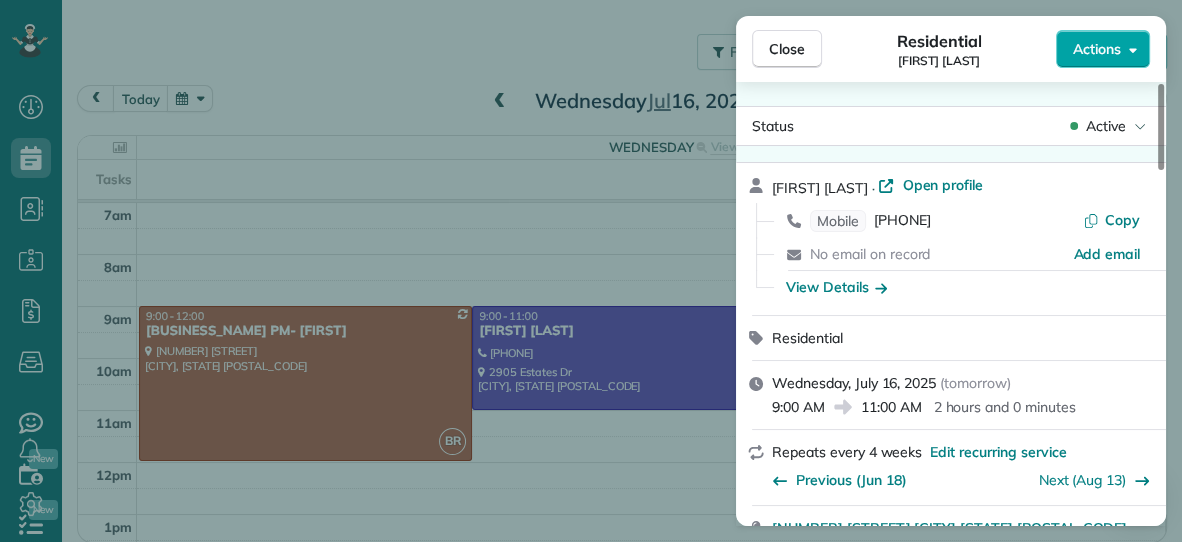click on "Actions" at bounding box center (1097, 49) 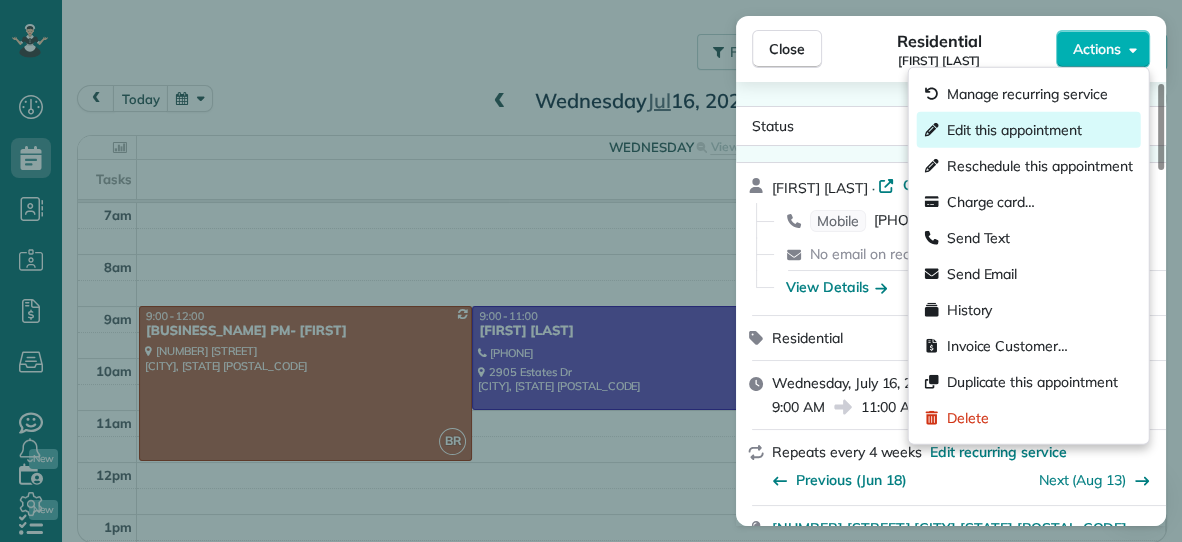 click on "Edit this appointment" at bounding box center (1014, 130) 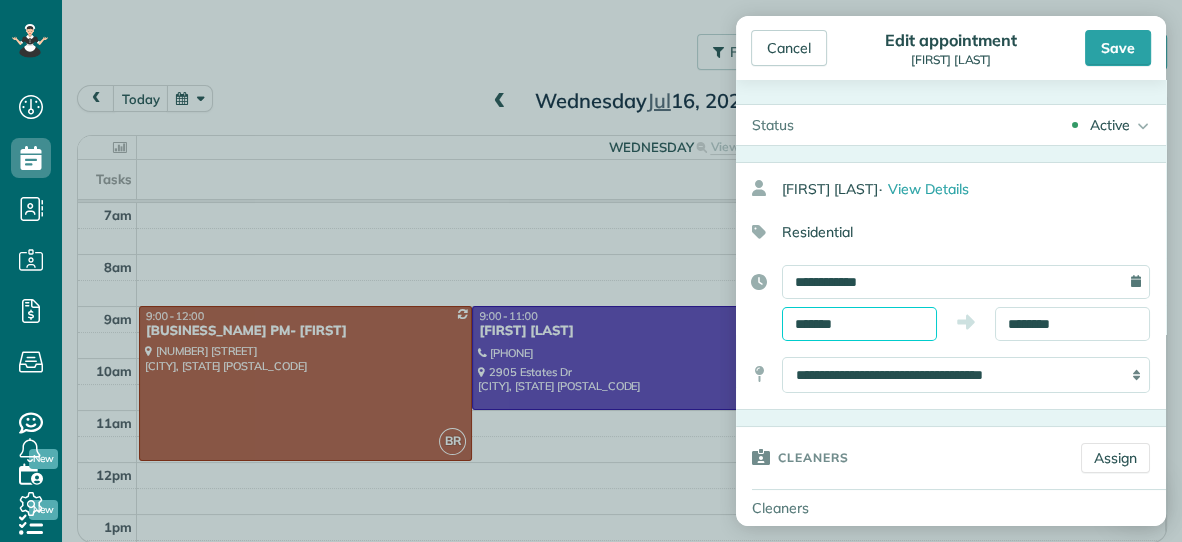 click on "*******" at bounding box center (859, 324) 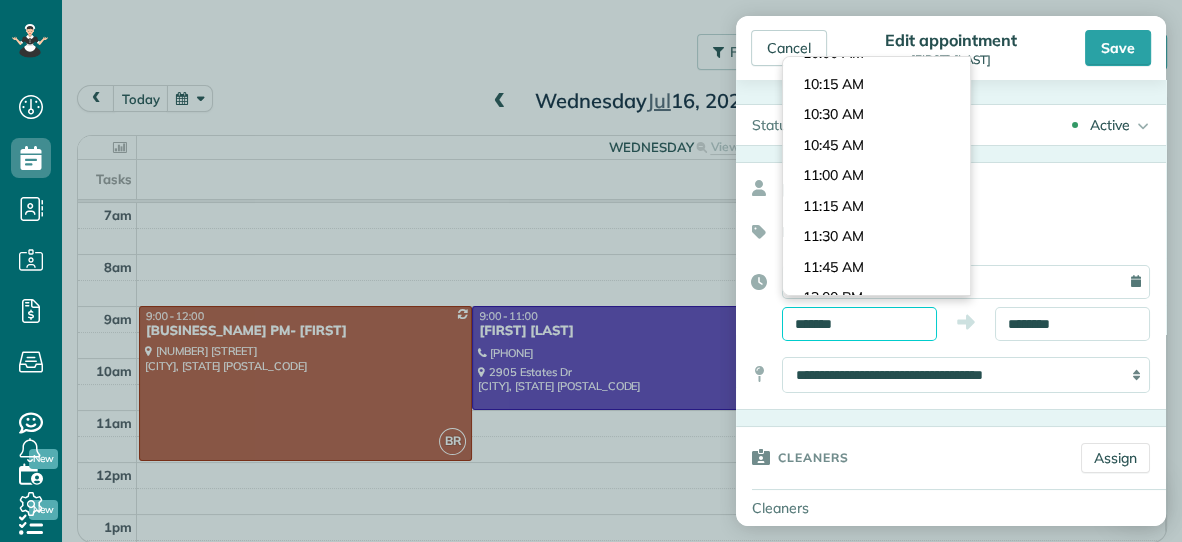 scroll, scrollTop: 1212, scrollLeft: 0, axis: vertical 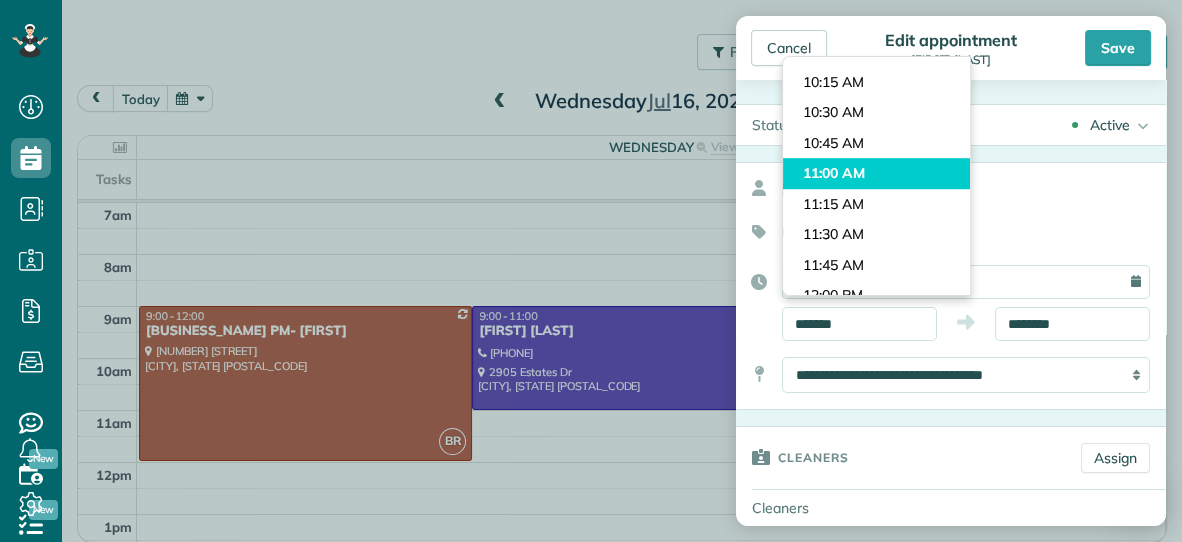 click on "Dashboard
Scheduling
Calendar View
List View
Dispatch View - Weekly scheduling (Beta)" at bounding box center (591, 271) 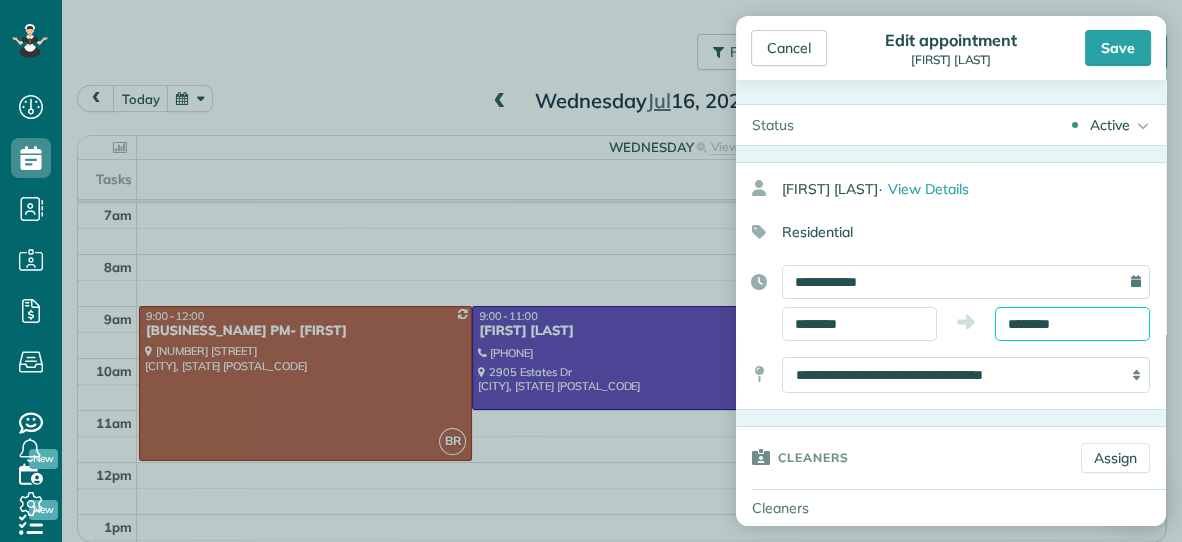 click on "********" at bounding box center [1072, 324] 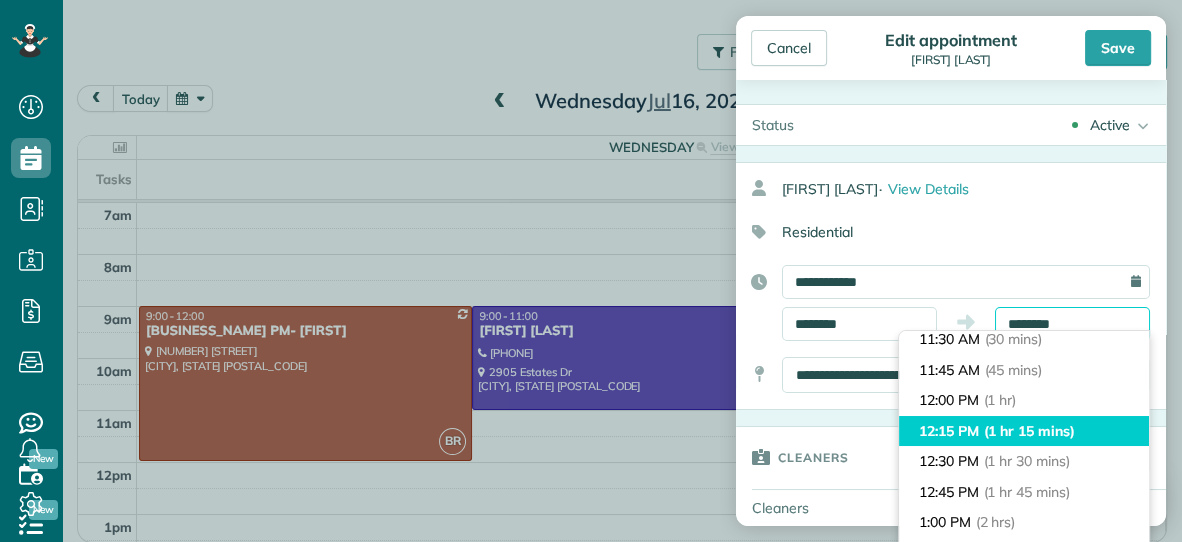 scroll, scrollTop: 82, scrollLeft: 0, axis: vertical 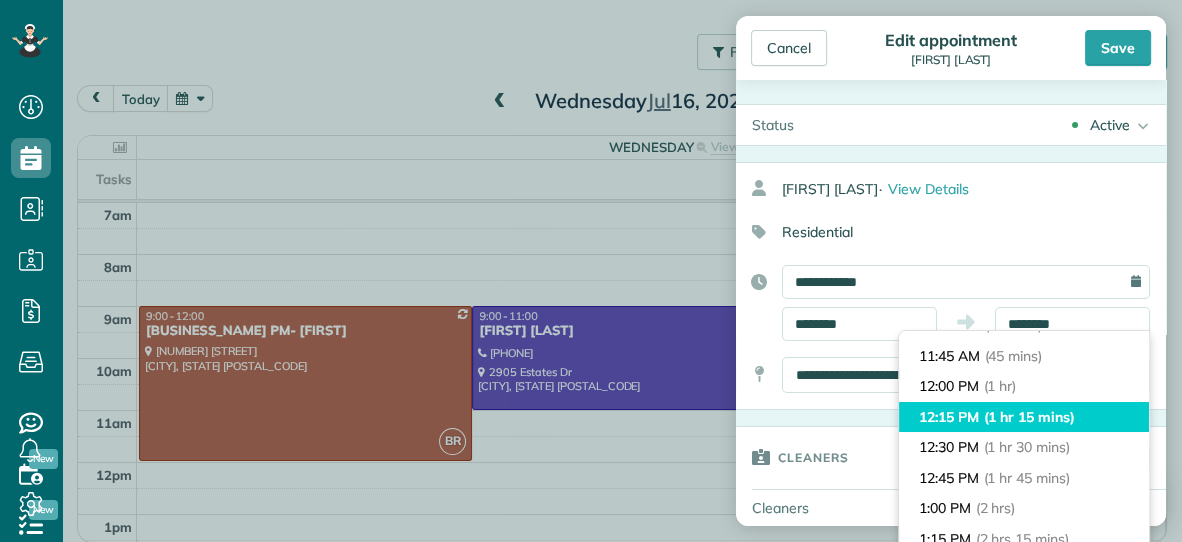 click on "(2 hrs)" at bounding box center [996, 508] 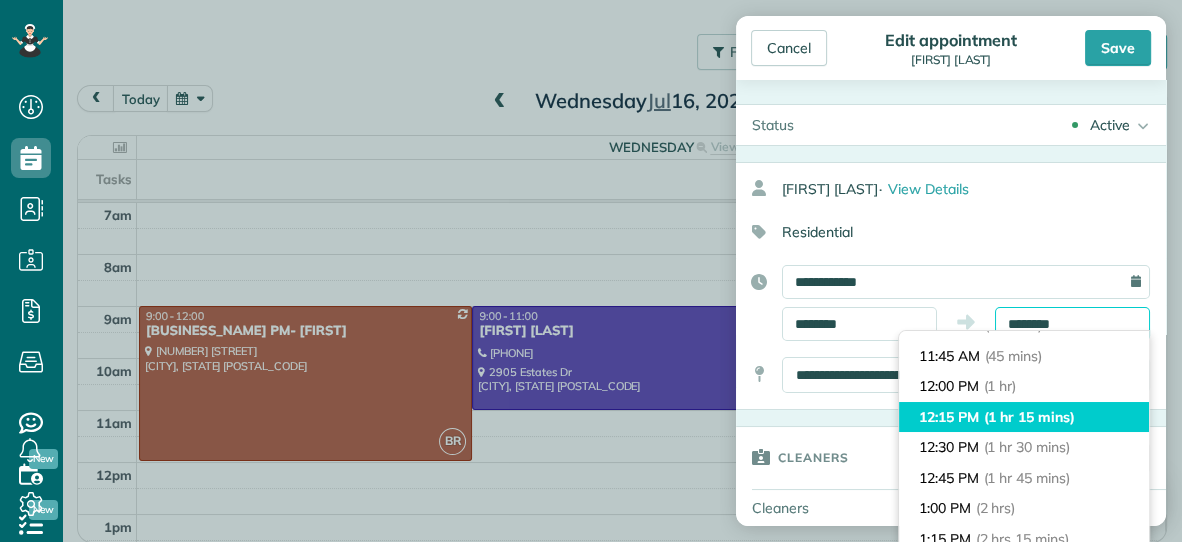 type on "*******" 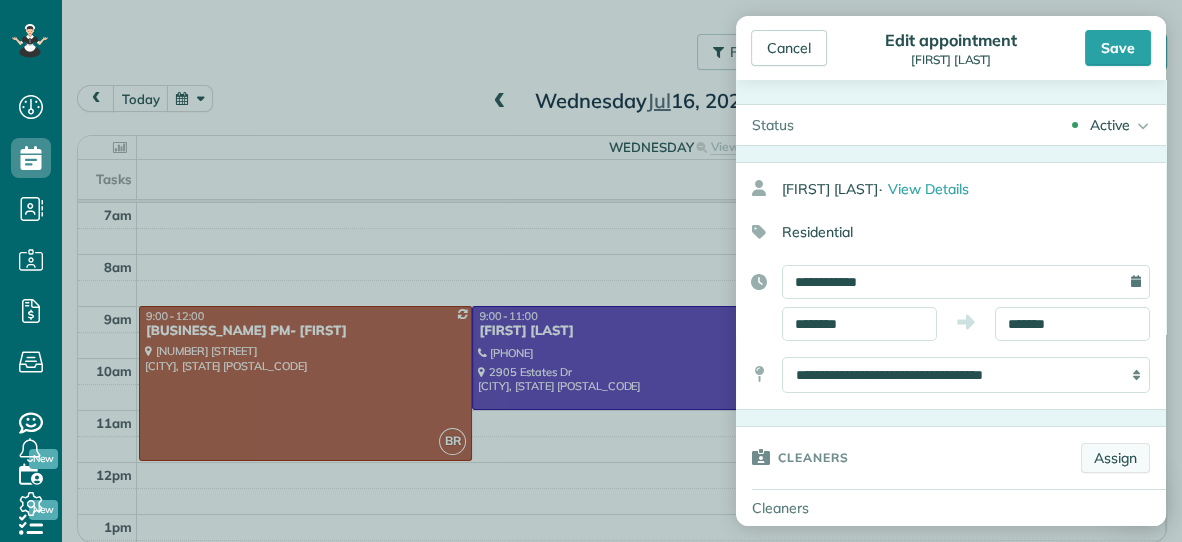 click on "Assign" at bounding box center (1115, 458) 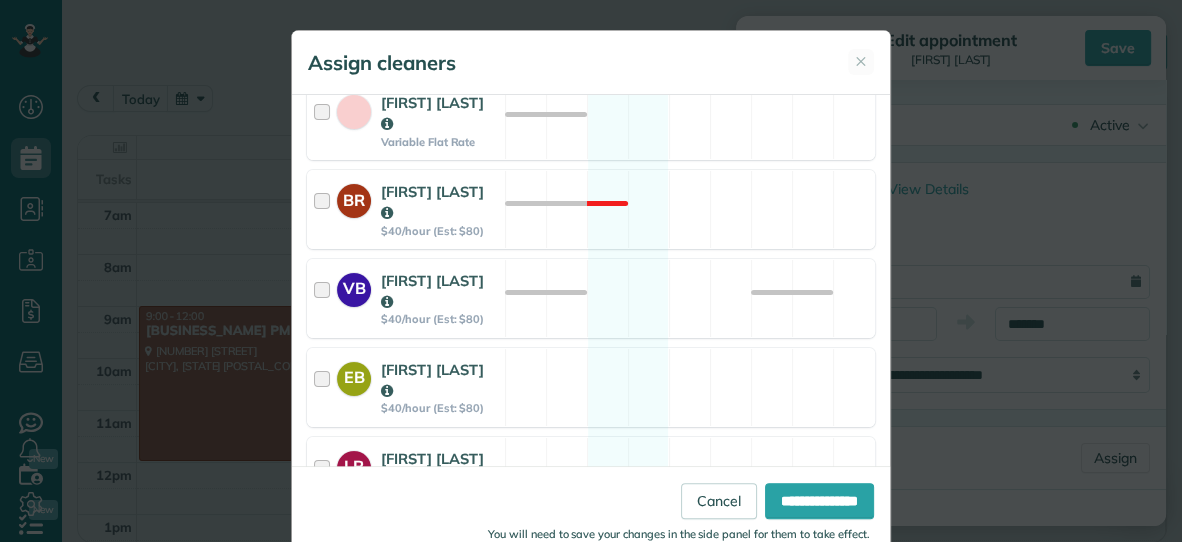 scroll, scrollTop: 414, scrollLeft: 0, axis: vertical 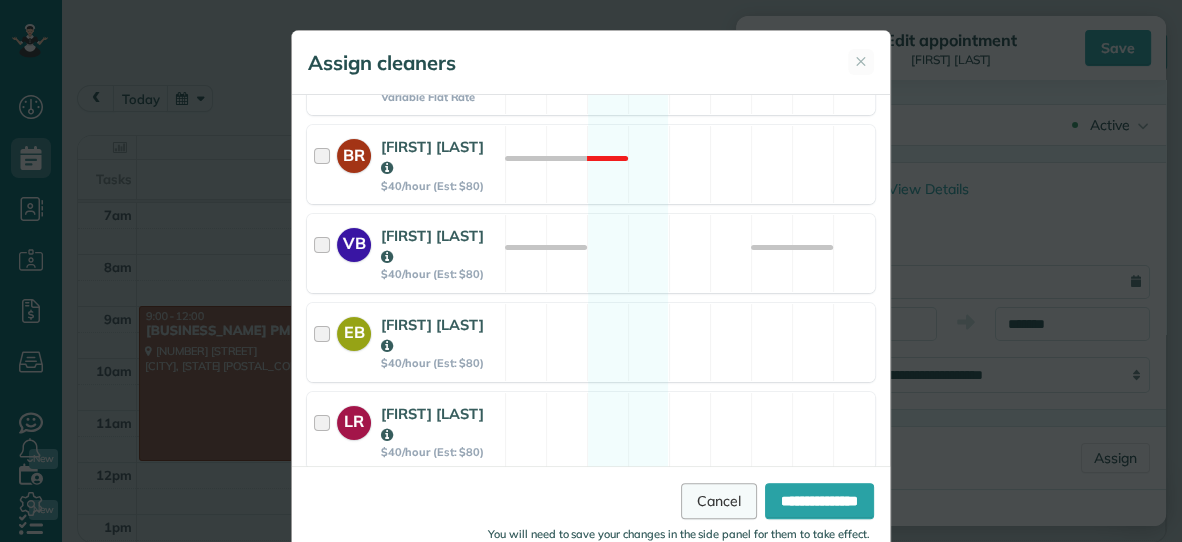 click on "Cancel" at bounding box center [719, 501] 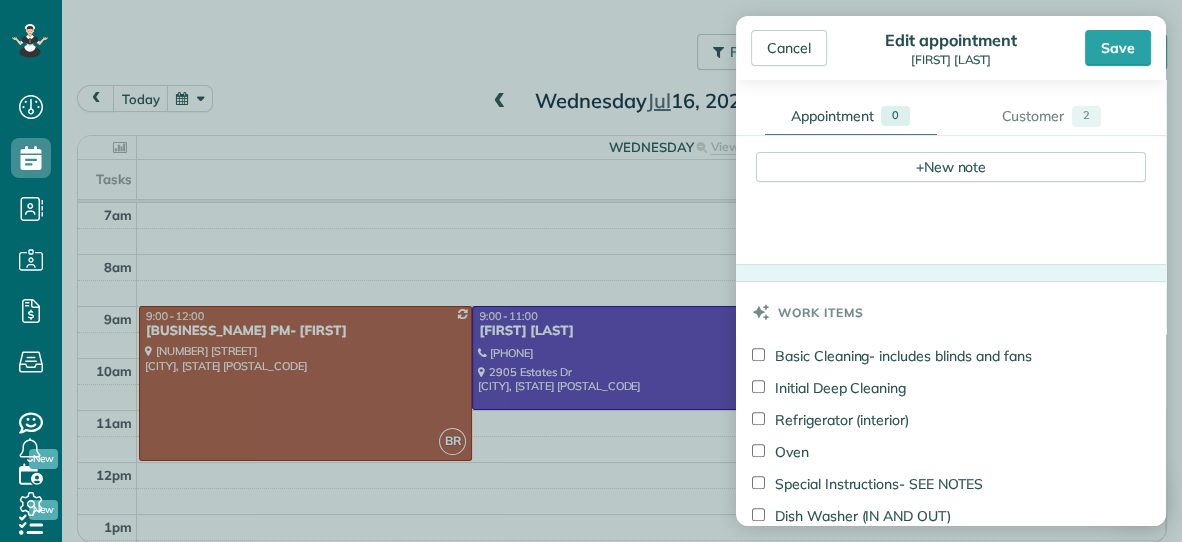 scroll, scrollTop: 691, scrollLeft: 0, axis: vertical 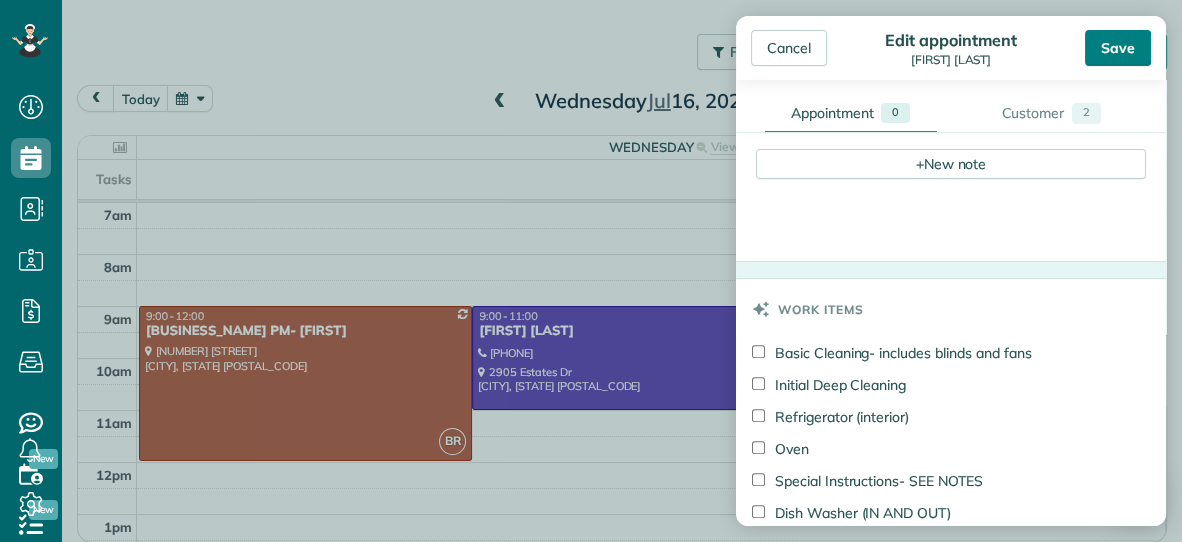 click on "Save" at bounding box center (1118, 48) 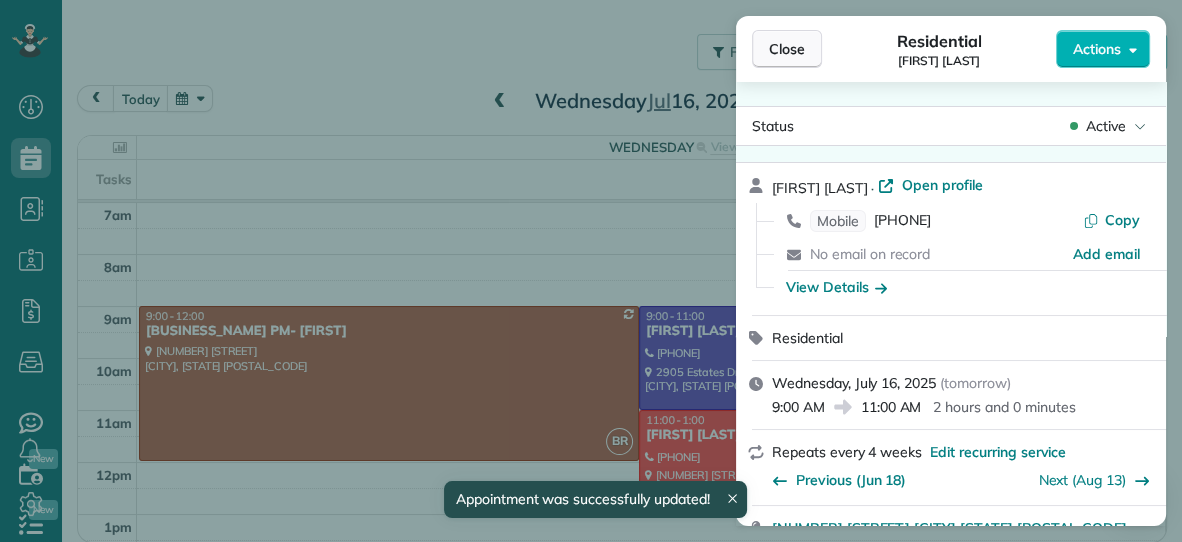 click on "Close" at bounding box center (787, 49) 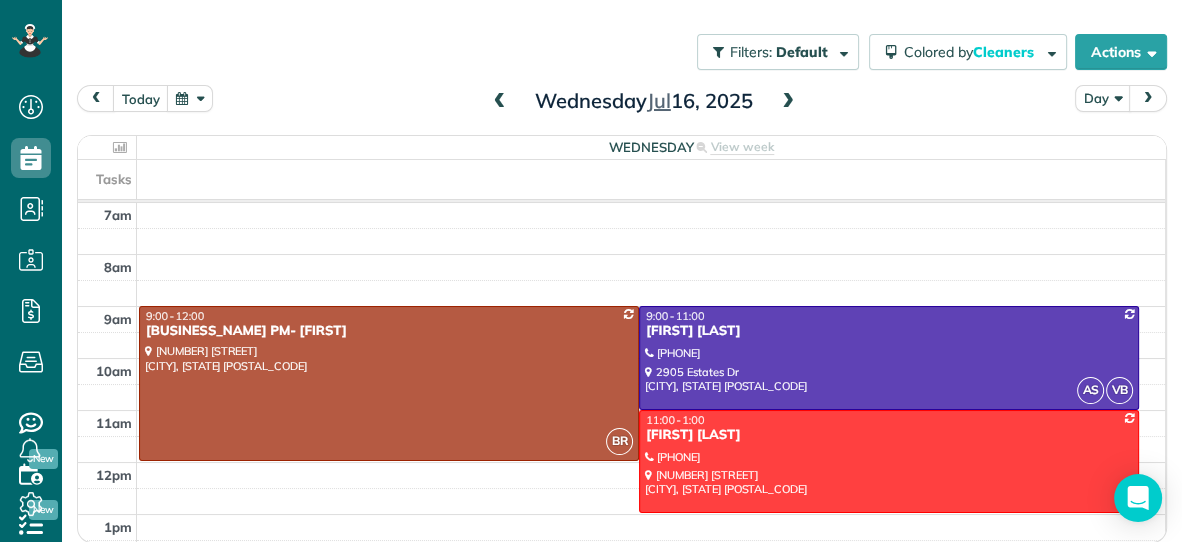 click at bounding box center [788, 102] 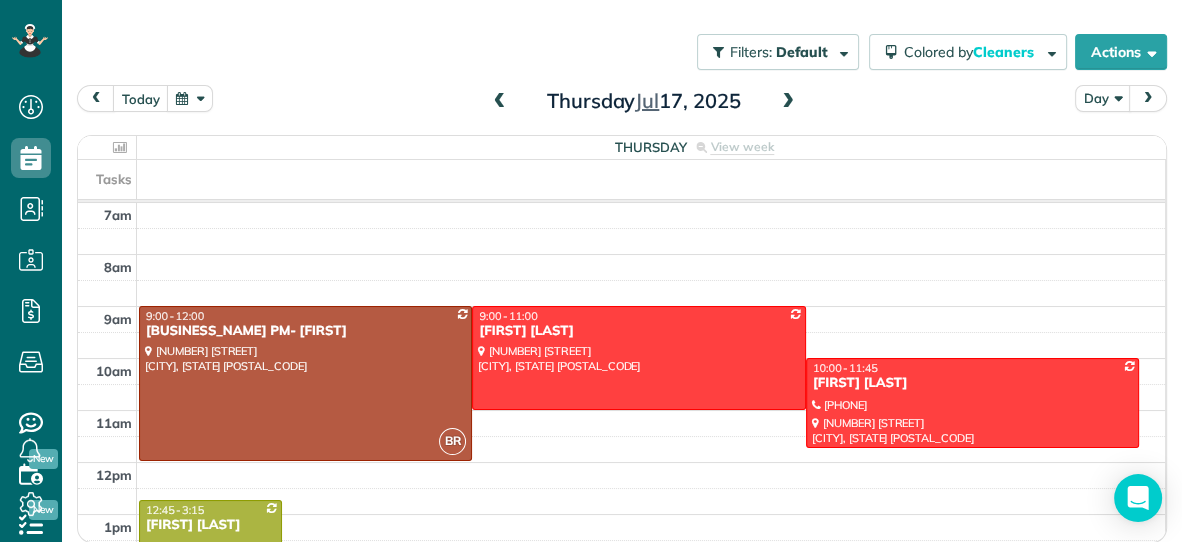 click at bounding box center (500, 102) 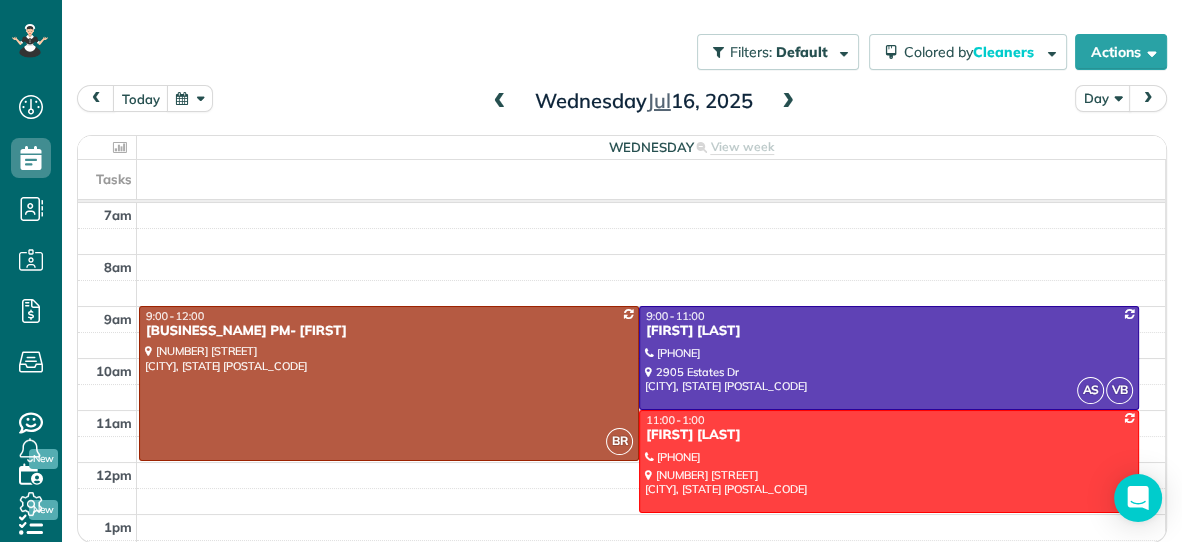 click at bounding box center [788, 102] 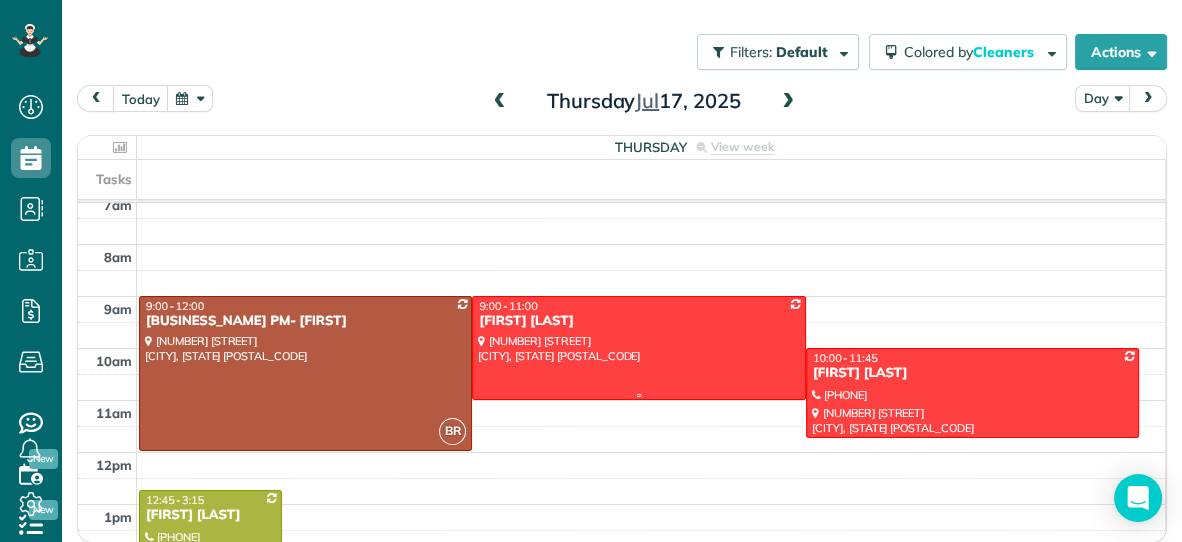 scroll, scrollTop: 0, scrollLeft: 0, axis: both 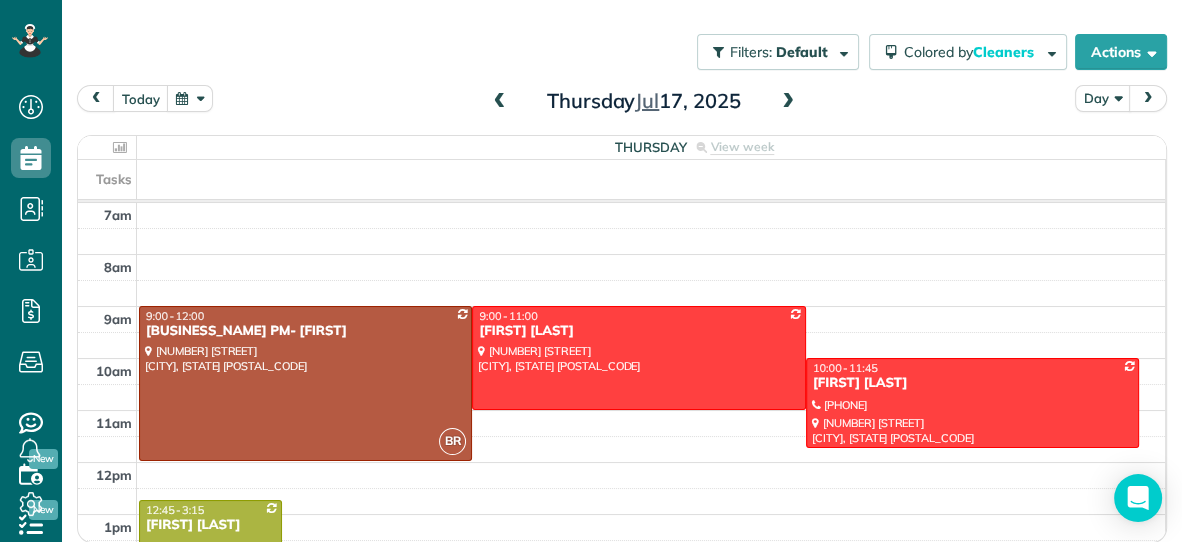click at bounding box center [500, 102] 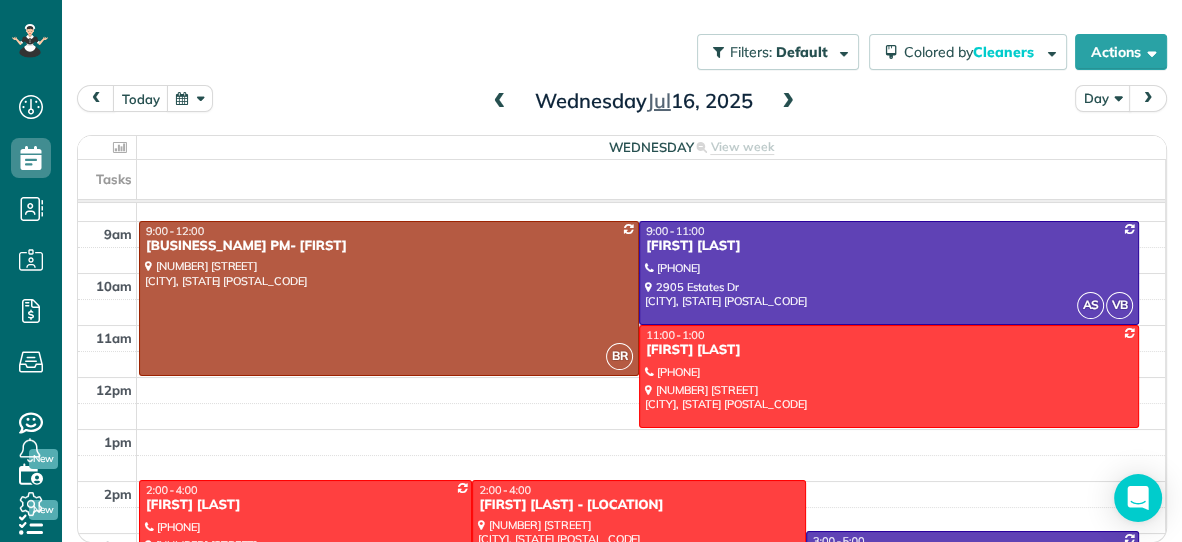 scroll, scrollTop: 81, scrollLeft: 0, axis: vertical 